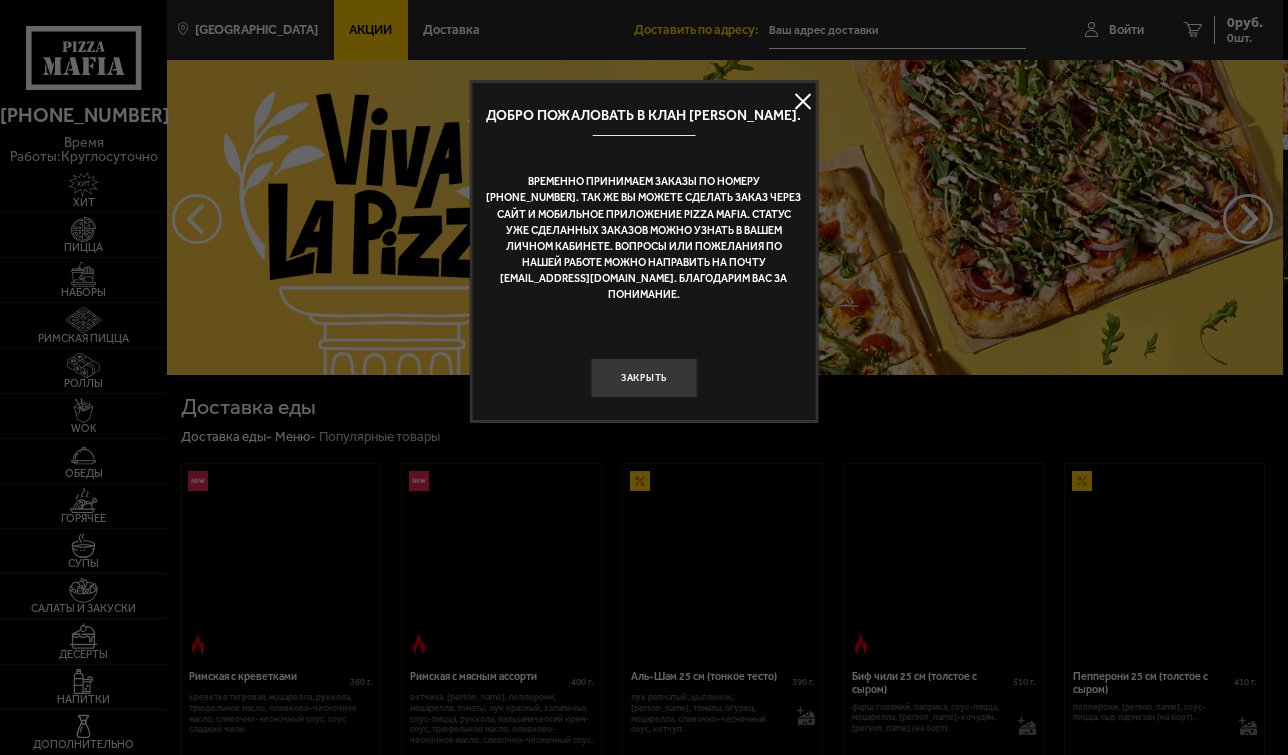 type on "[STREET_ADDRESS][PERSON_NAME]" 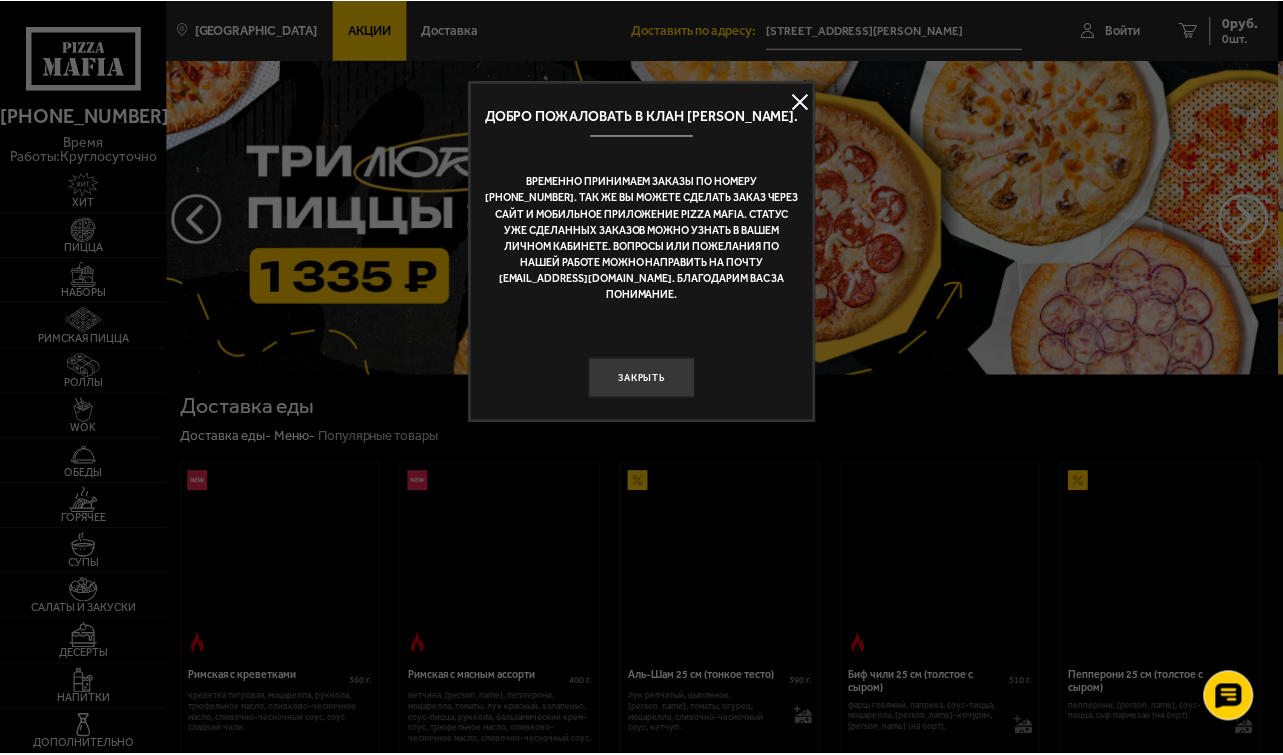 scroll, scrollTop: 0, scrollLeft: 0, axis: both 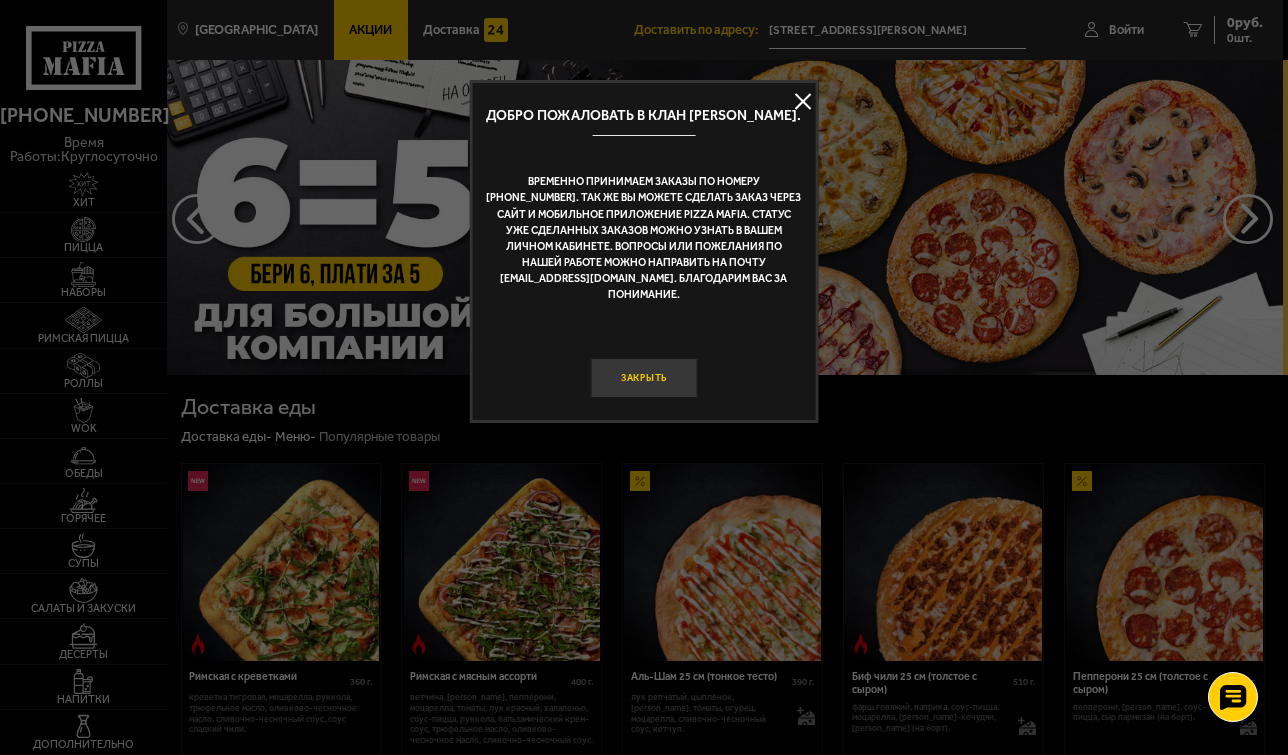 click on "Закрыть" at bounding box center (643, 378) 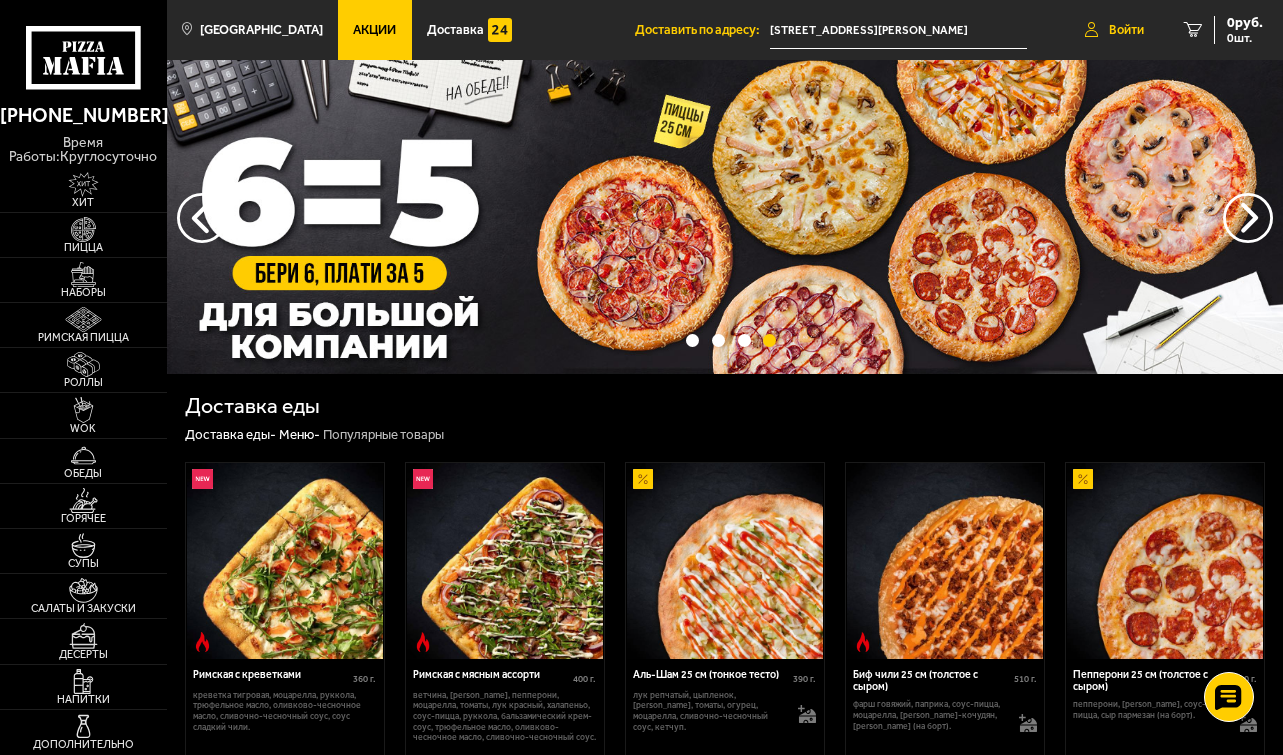 click on "Войти" at bounding box center (1126, 30) 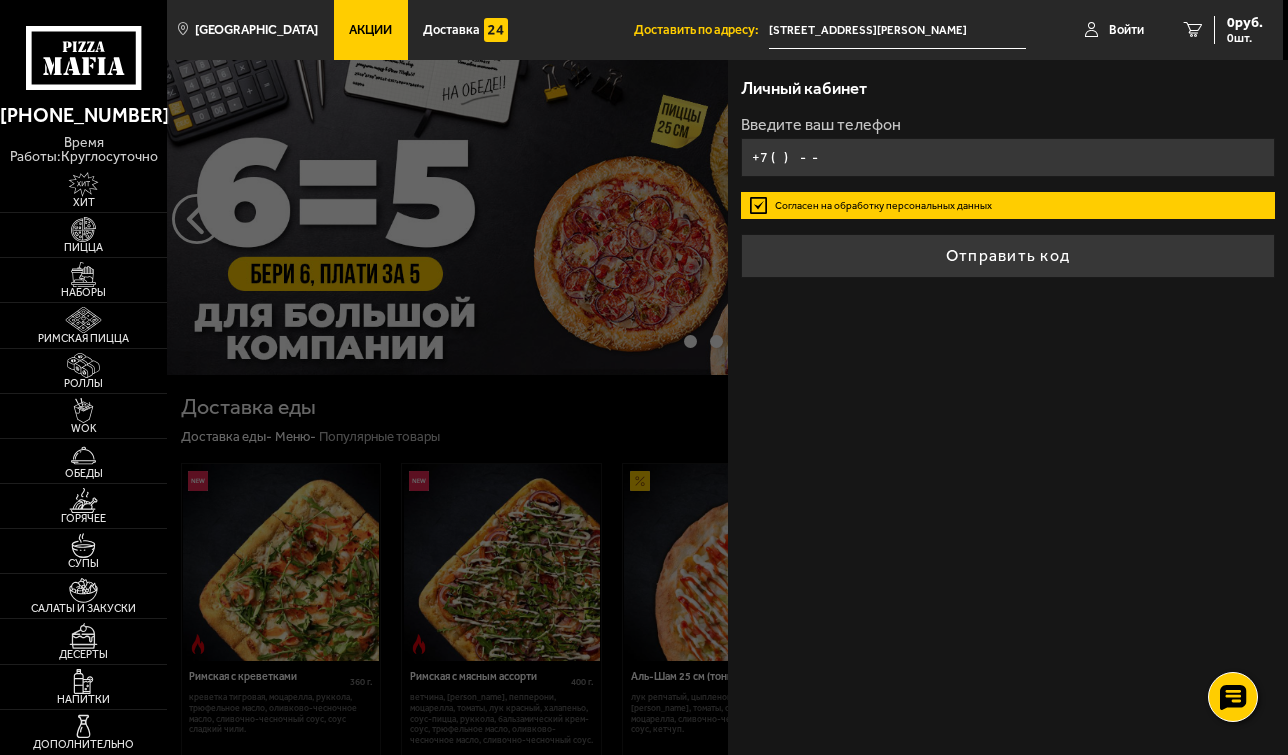 type on "[PHONE_NUMBER]" 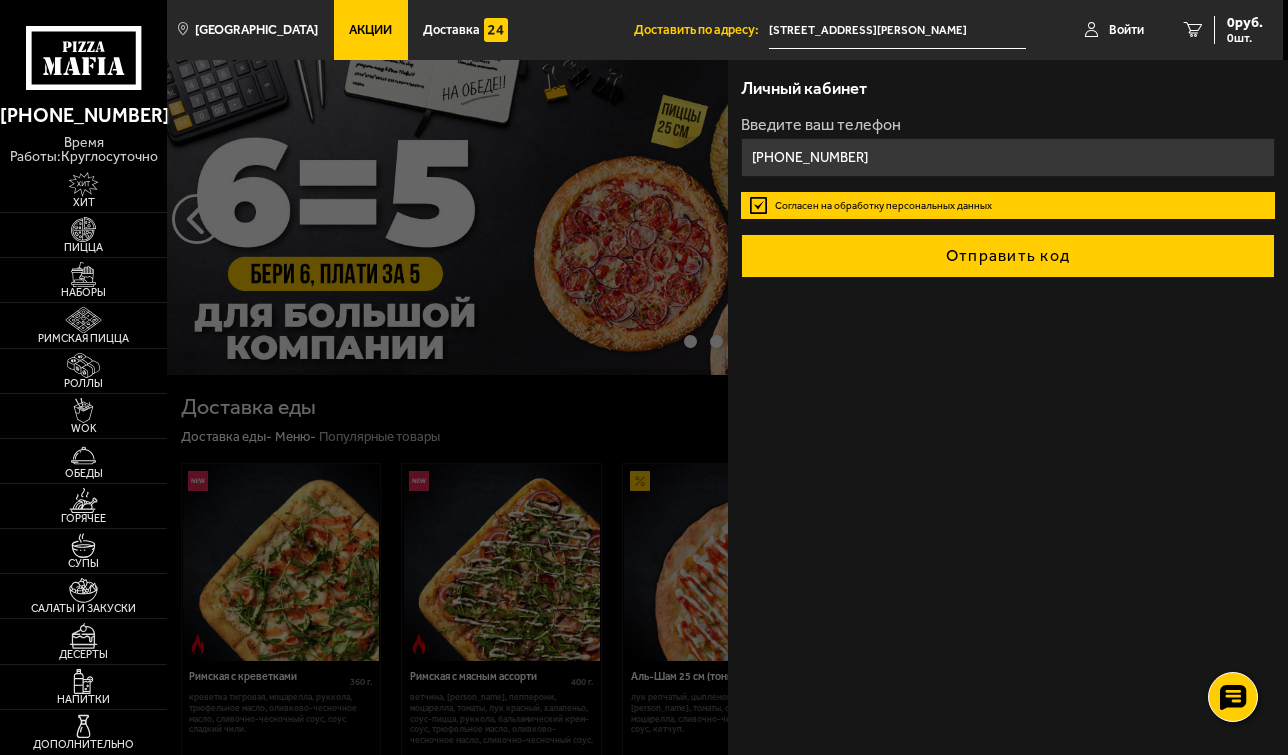 click on "Отправить код" at bounding box center [1007, 256] 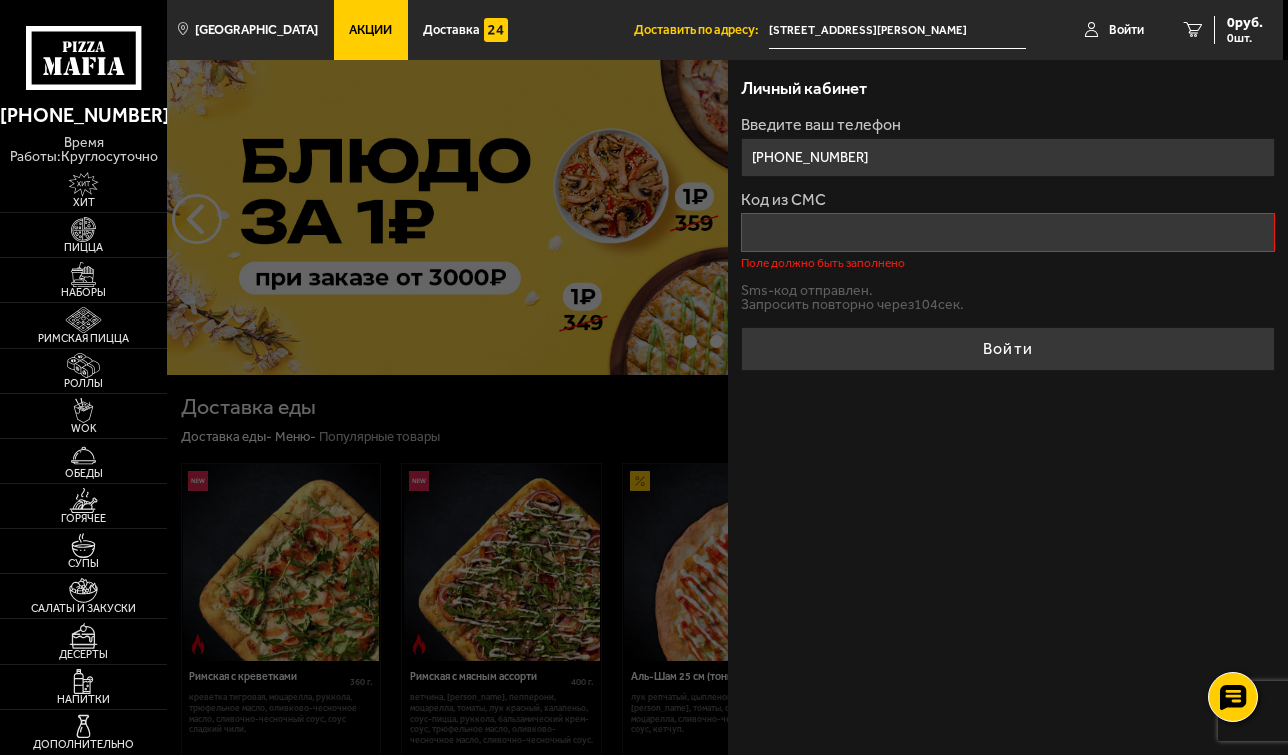 click at bounding box center (811, 437) 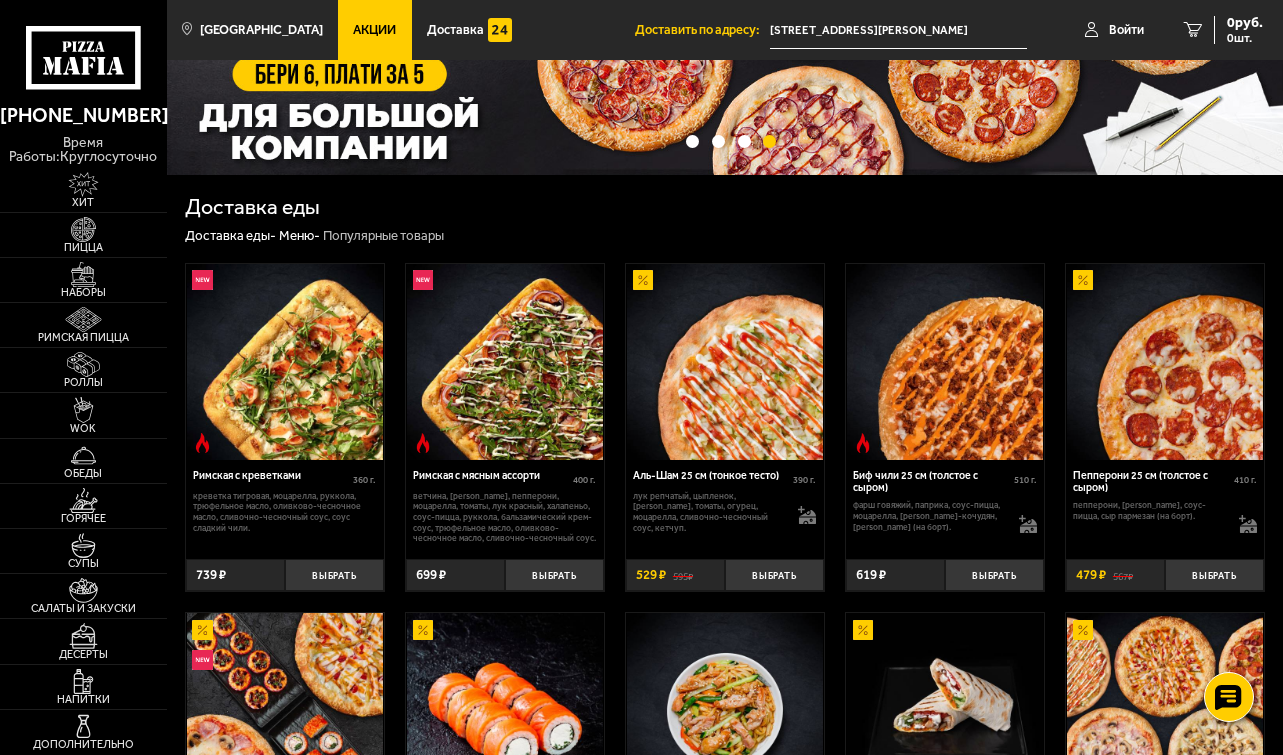 scroll, scrollTop: 200, scrollLeft: 0, axis: vertical 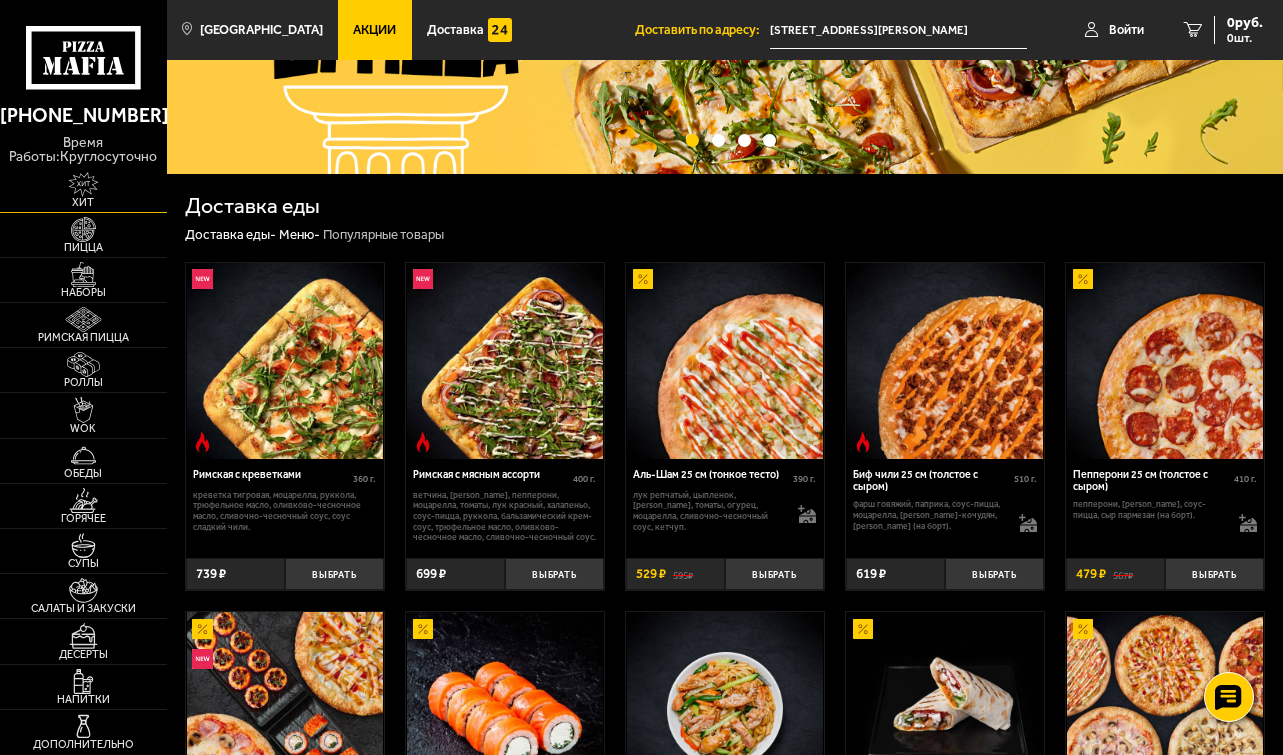 click at bounding box center (83, 184) 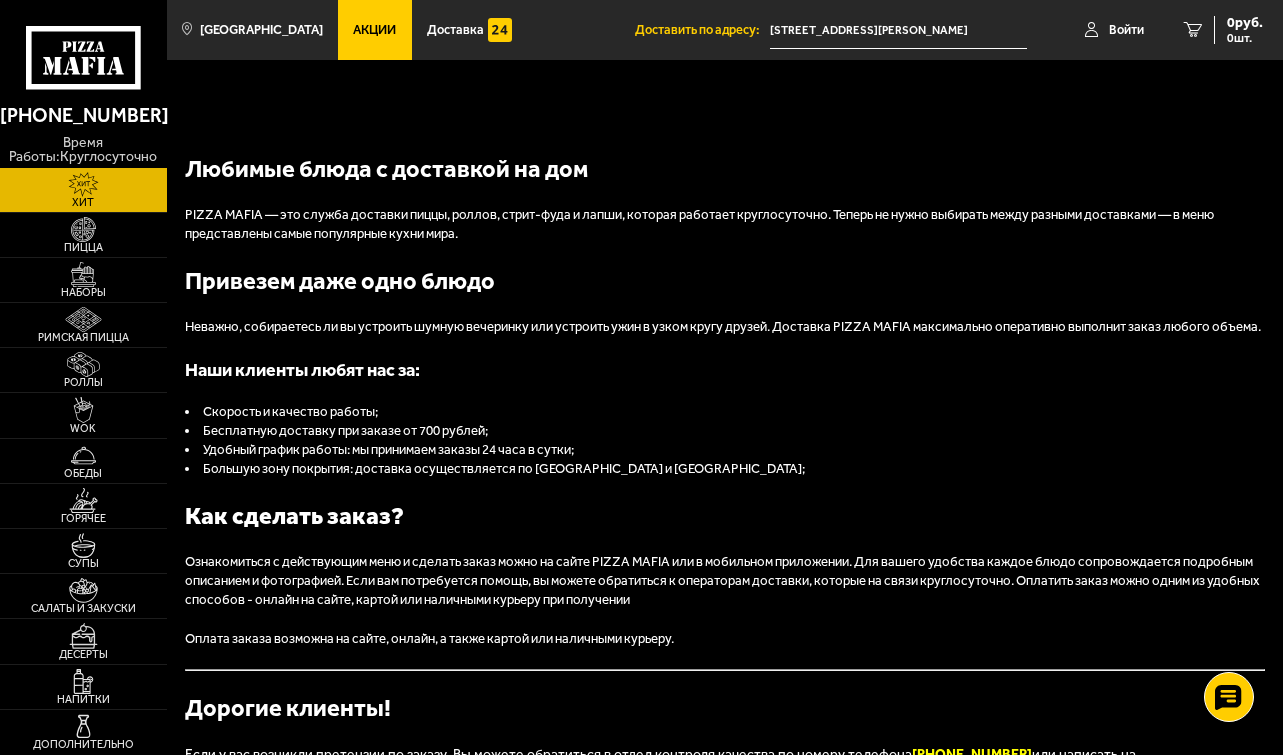 scroll, scrollTop: 0, scrollLeft: 0, axis: both 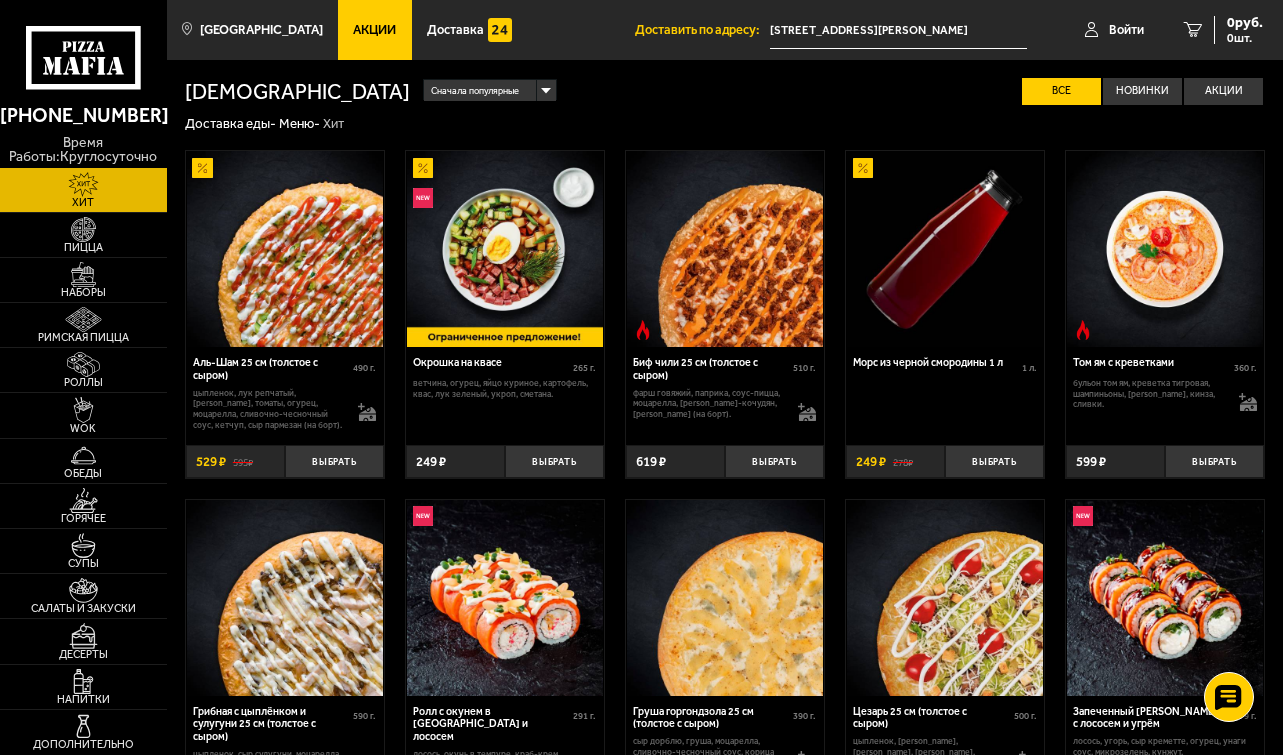 click on "Акции" at bounding box center [374, 30] 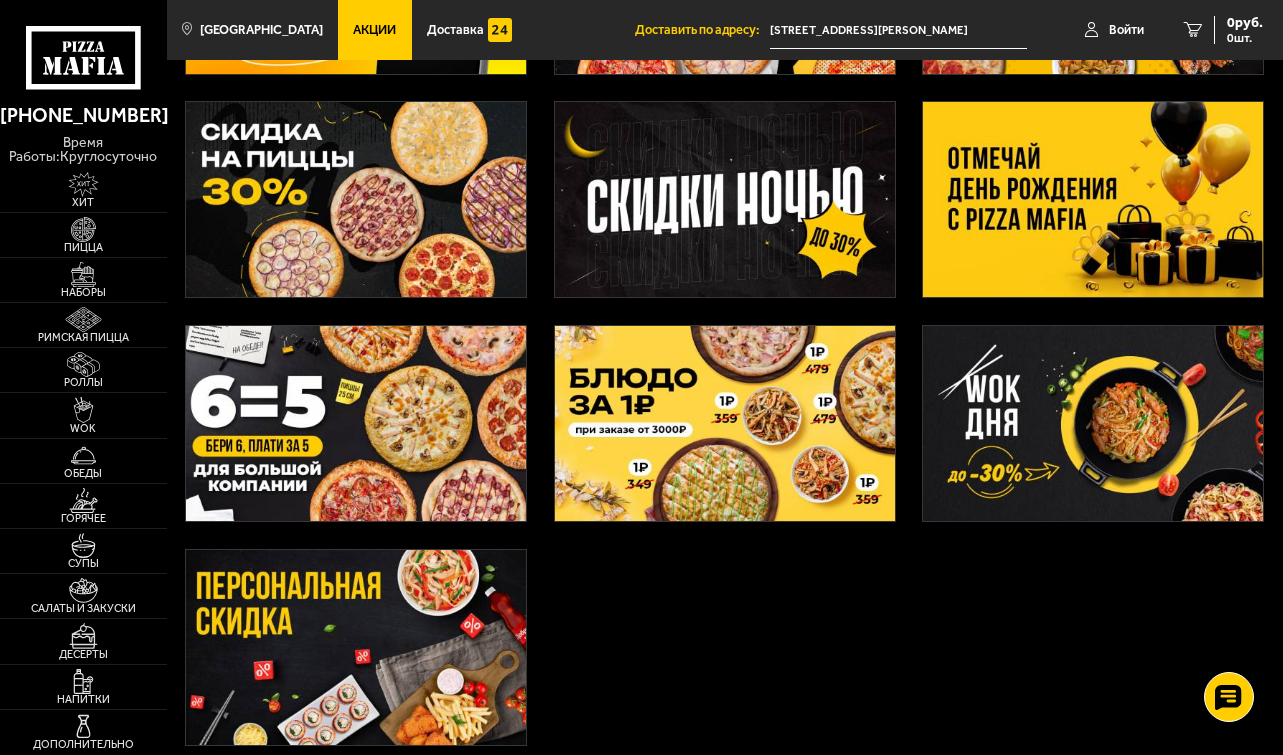 scroll, scrollTop: 267, scrollLeft: 0, axis: vertical 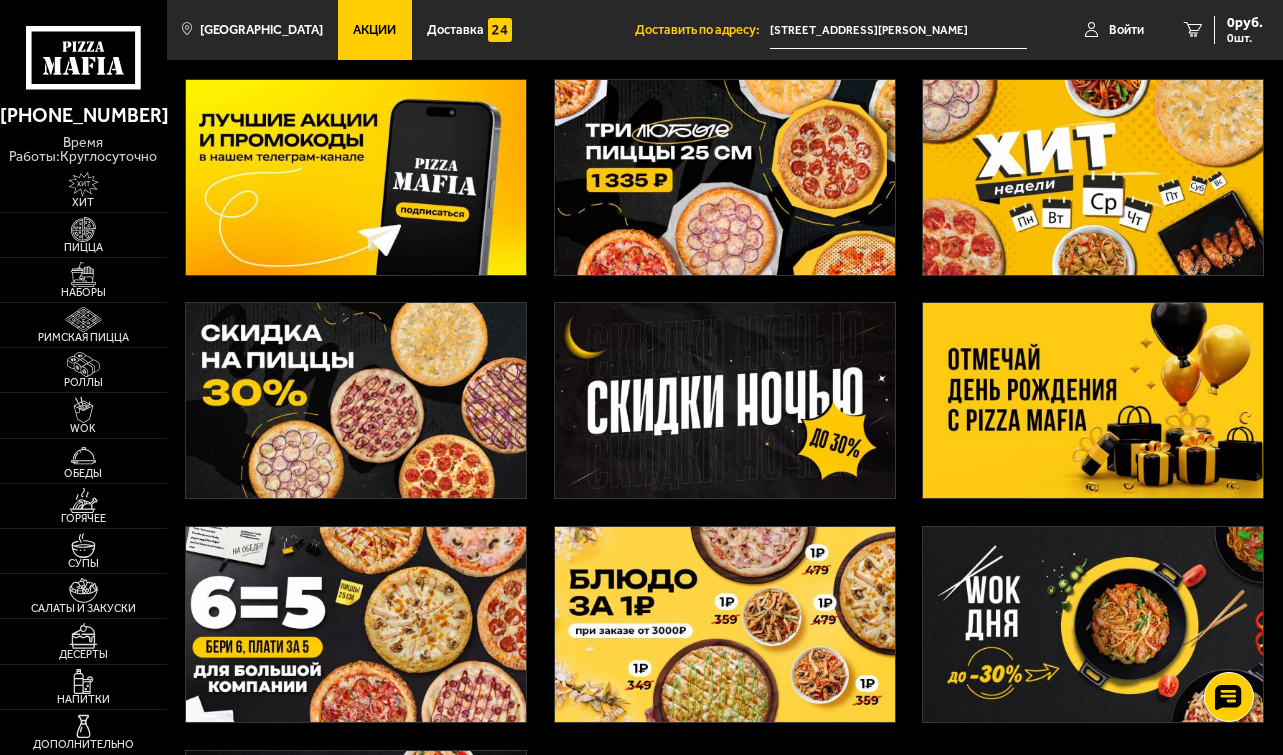click at bounding box center [356, 400] 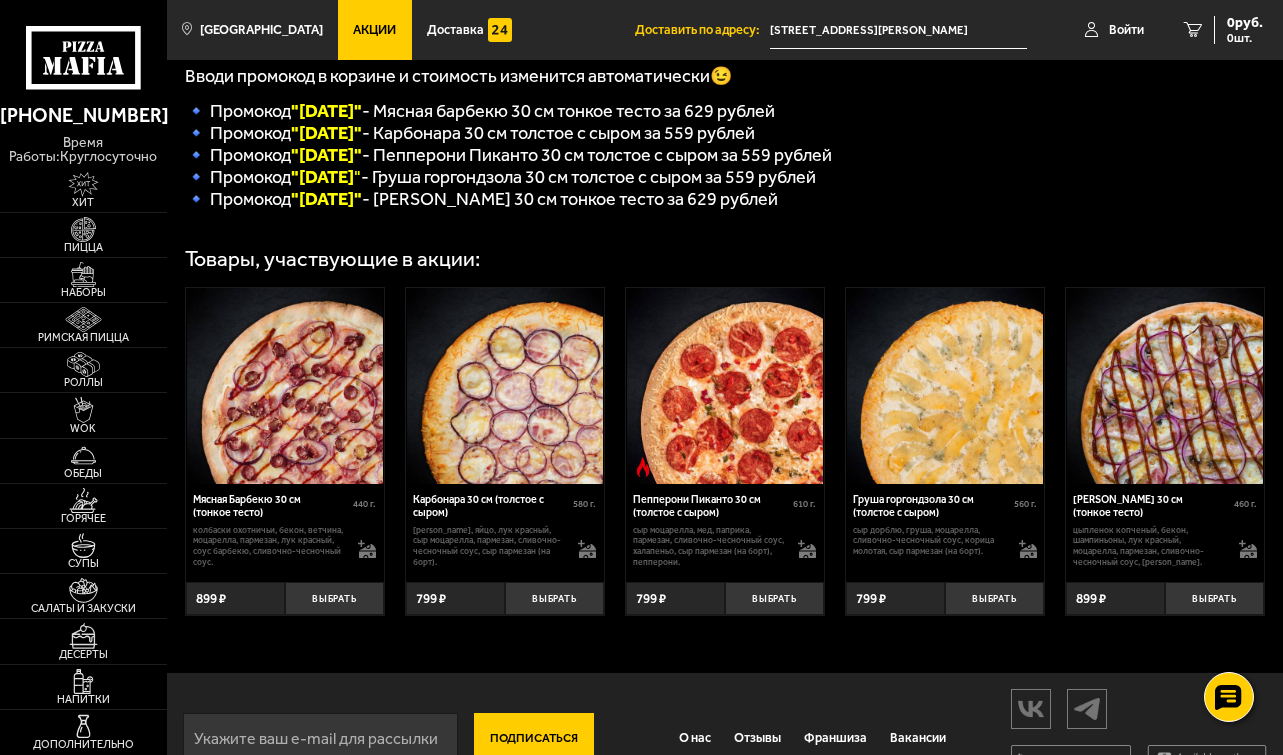 scroll, scrollTop: 500, scrollLeft: 0, axis: vertical 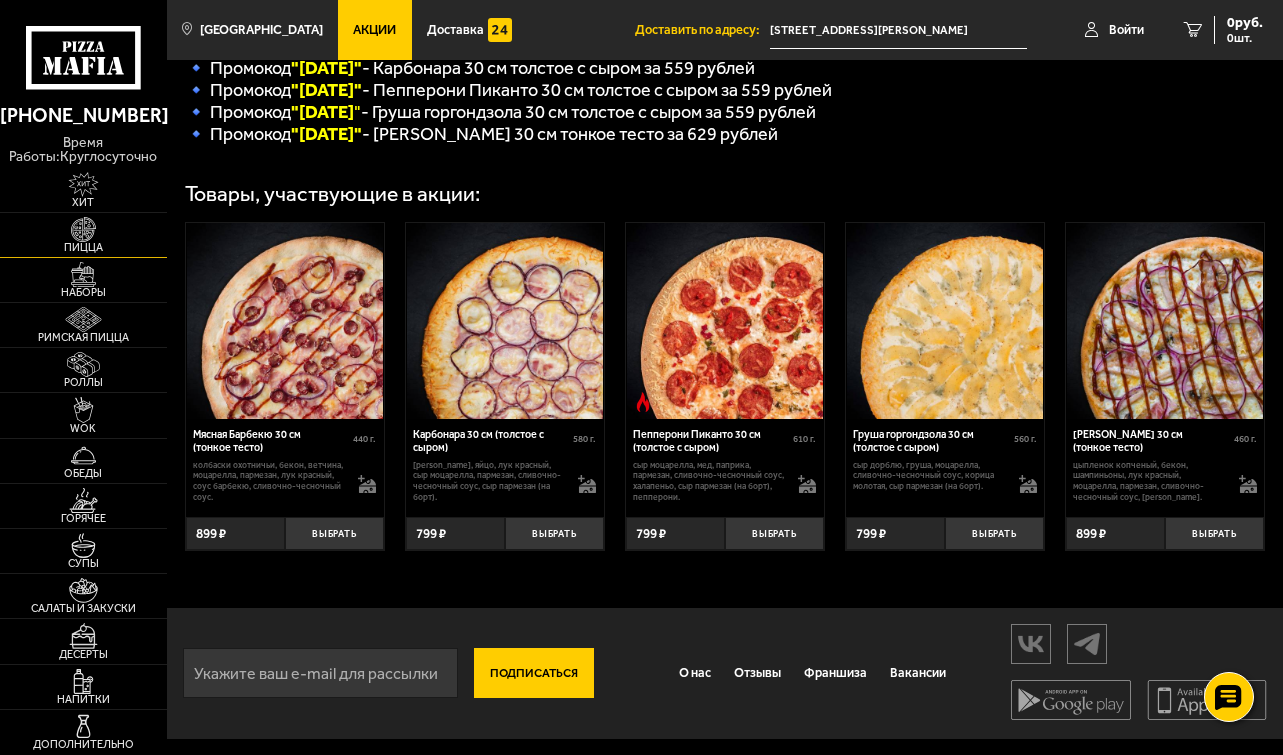click at bounding box center (83, 229) 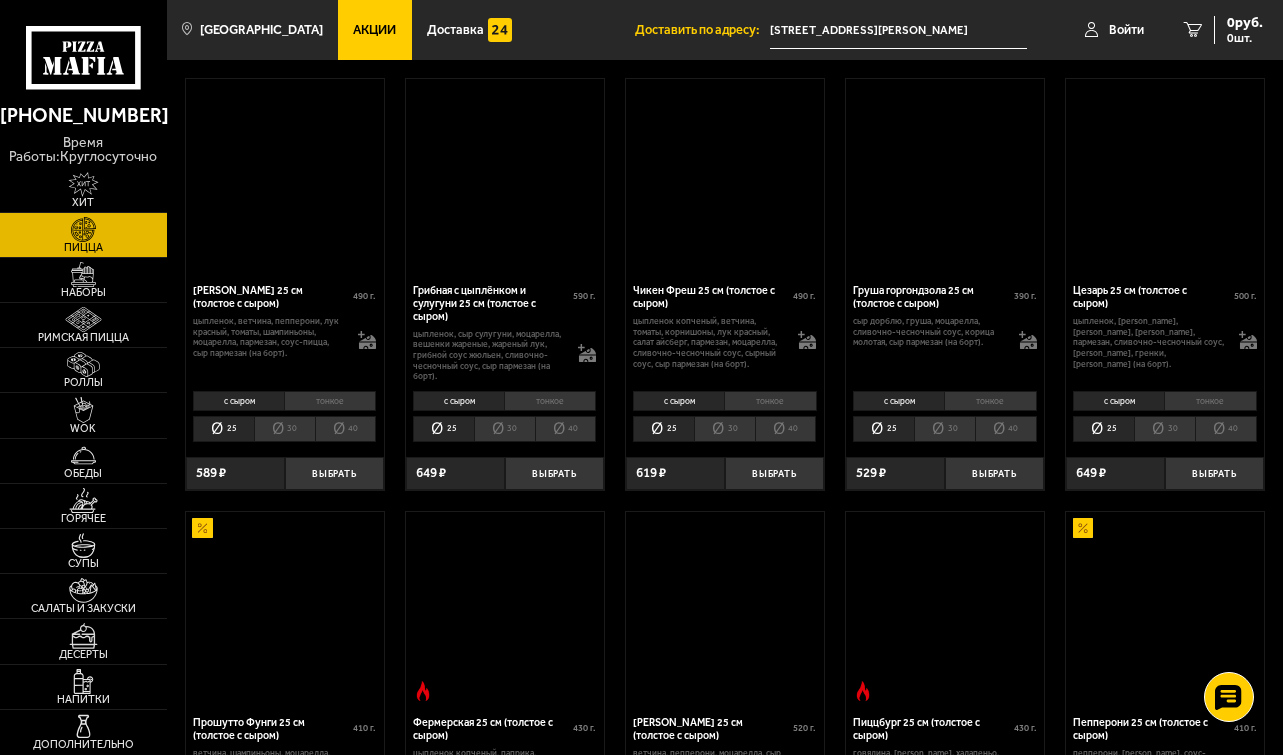 scroll, scrollTop: 0, scrollLeft: 0, axis: both 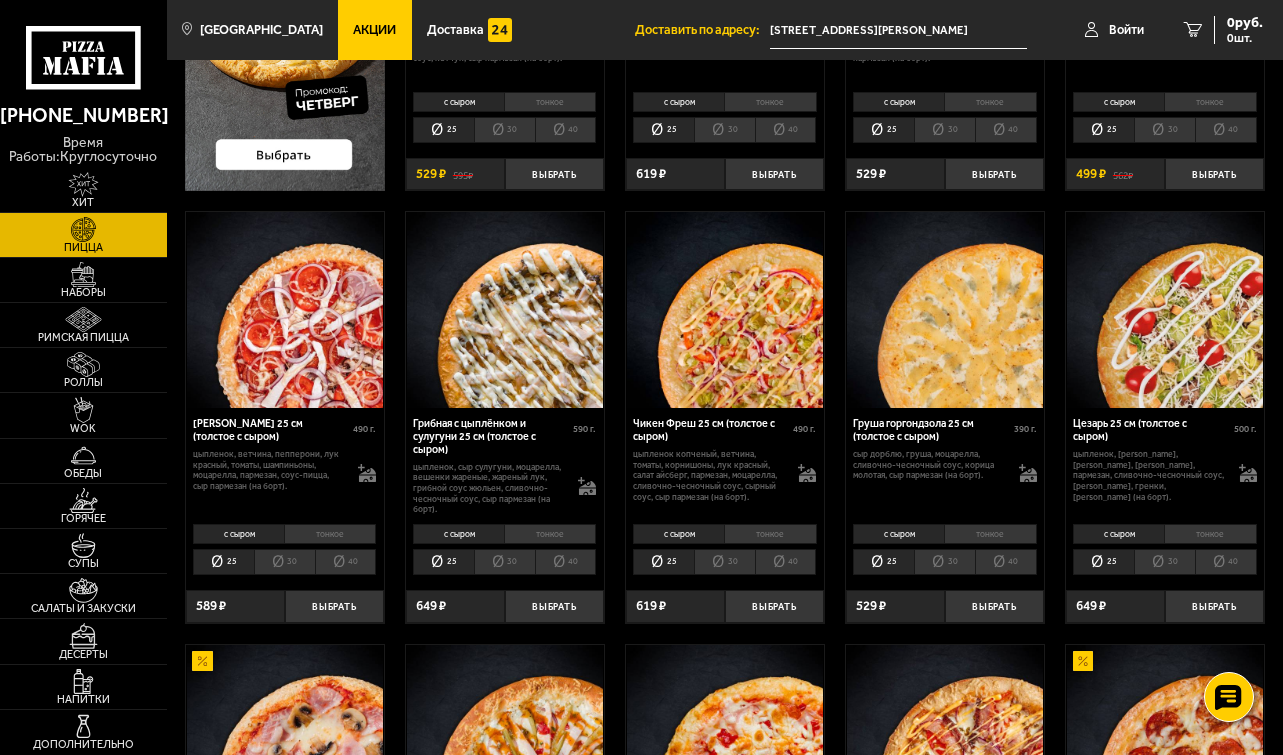 click on "30" at bounding box center [504, 562] 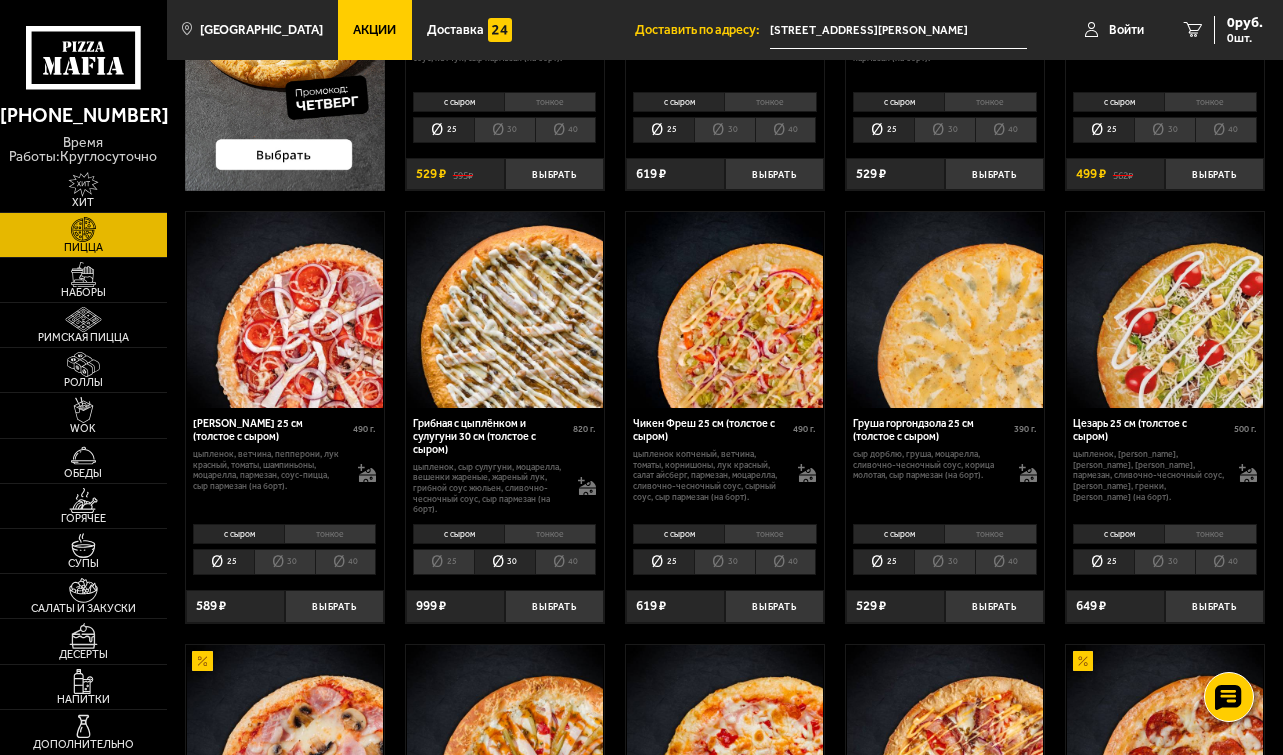 click on "40" at bounding box center [566, 562] 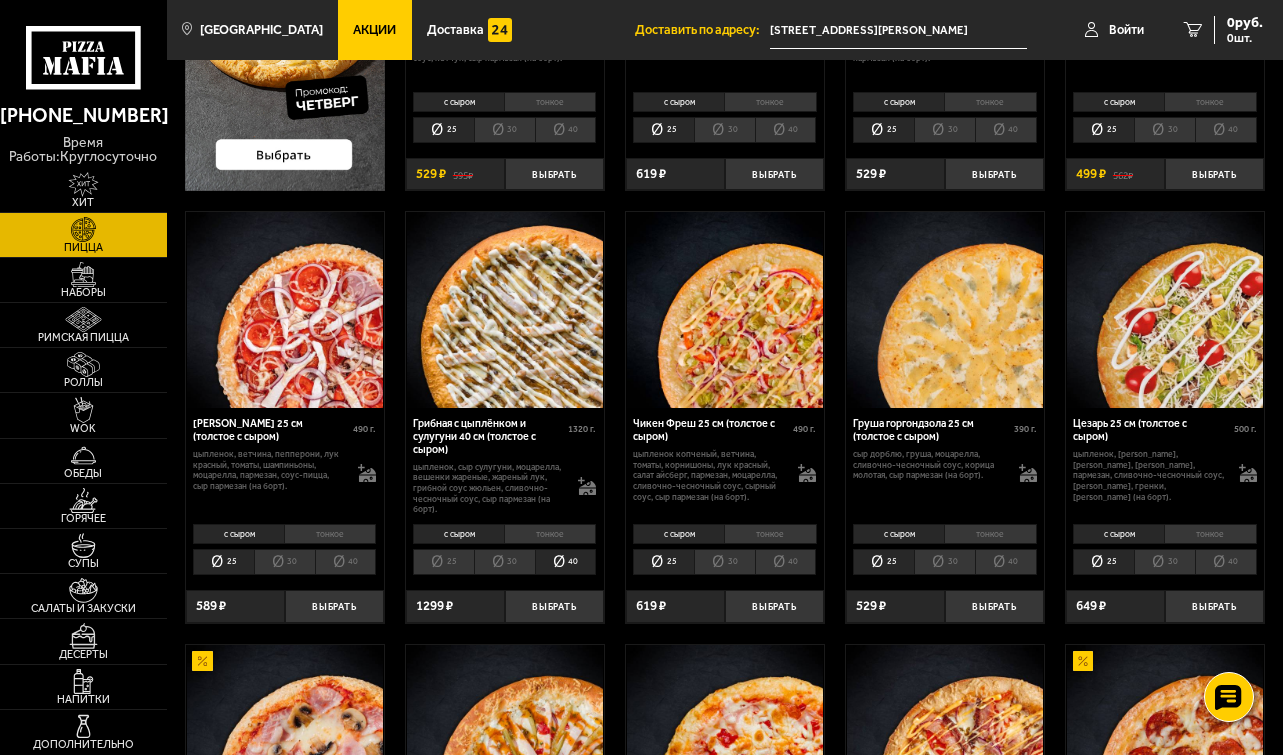 click on "30" at bounding box center [504, 562] 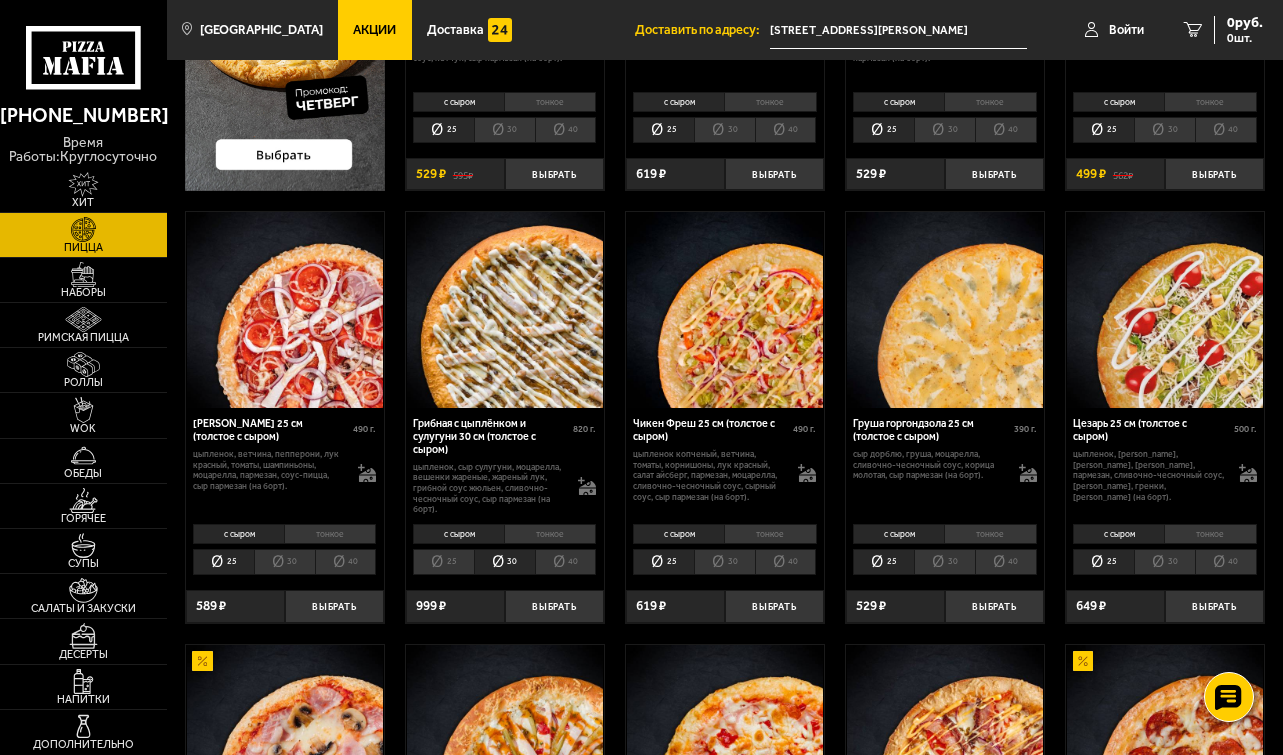 click on "25" at bounding box center (443, 562) 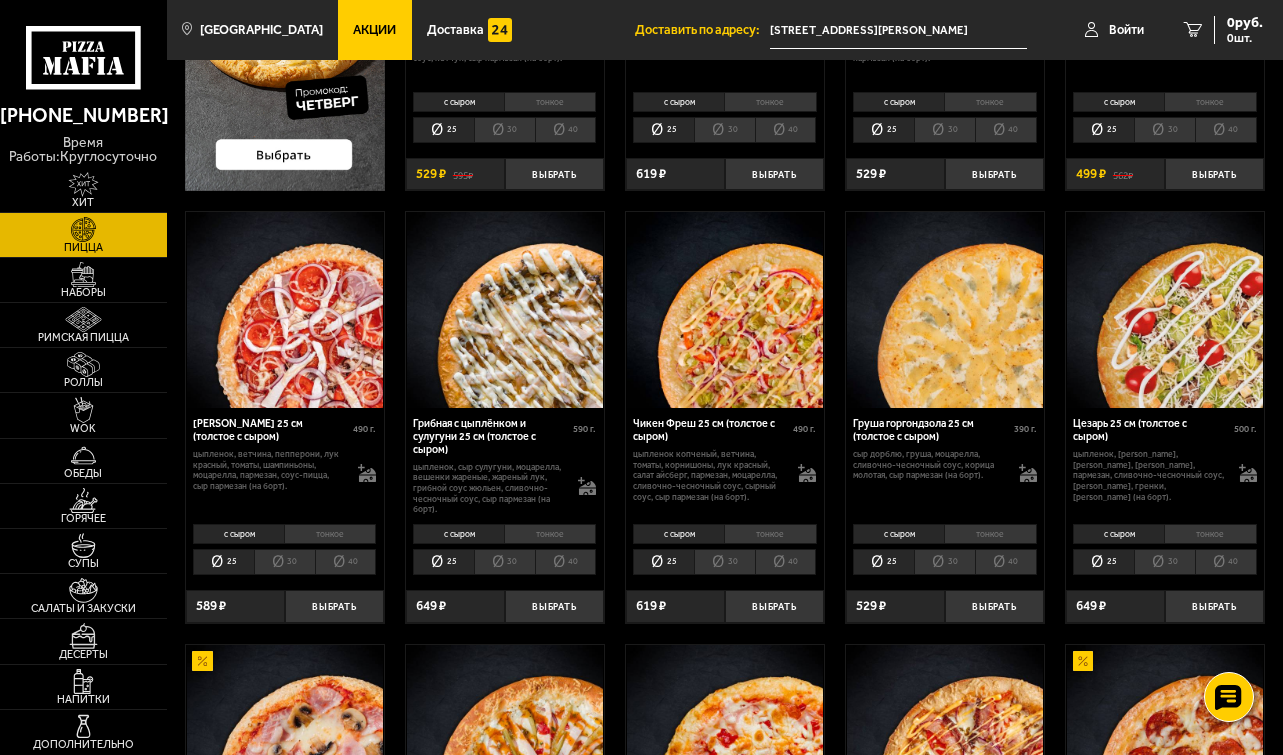 click on "30" at bounding box center (504, 562) 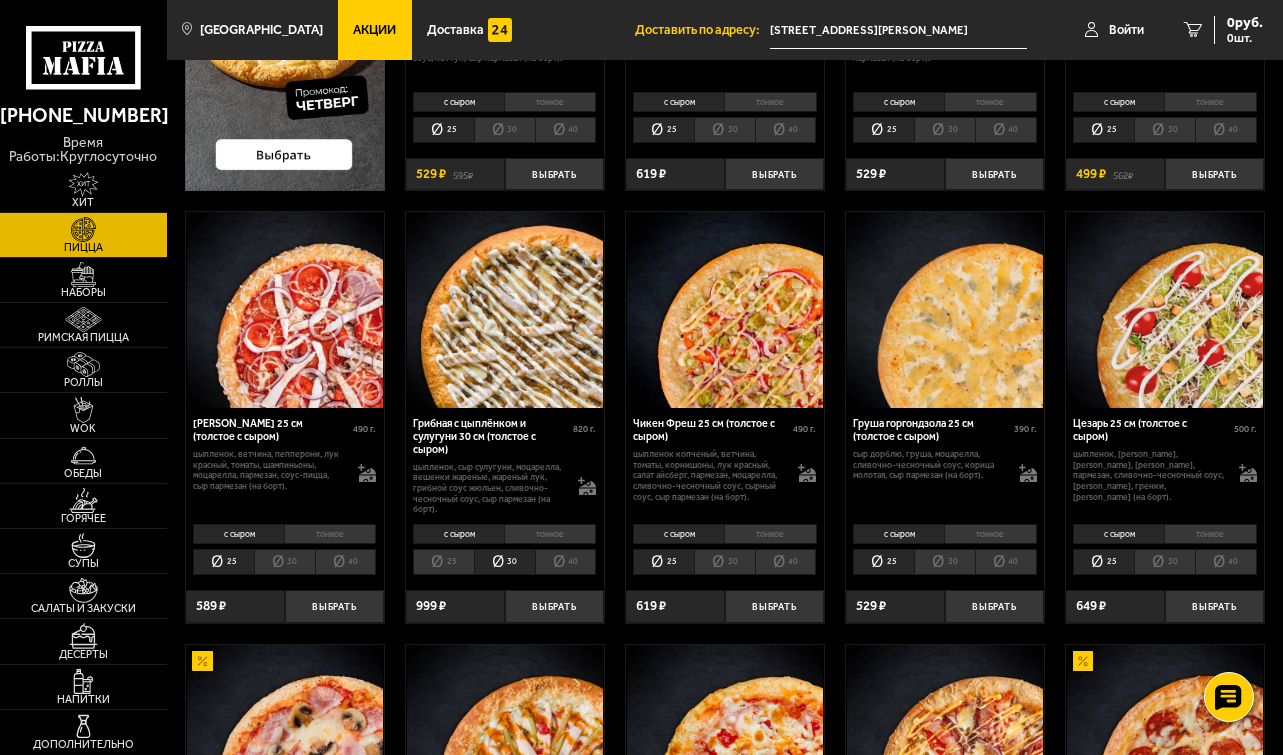 click on "40" at bounding box center (566, 562) 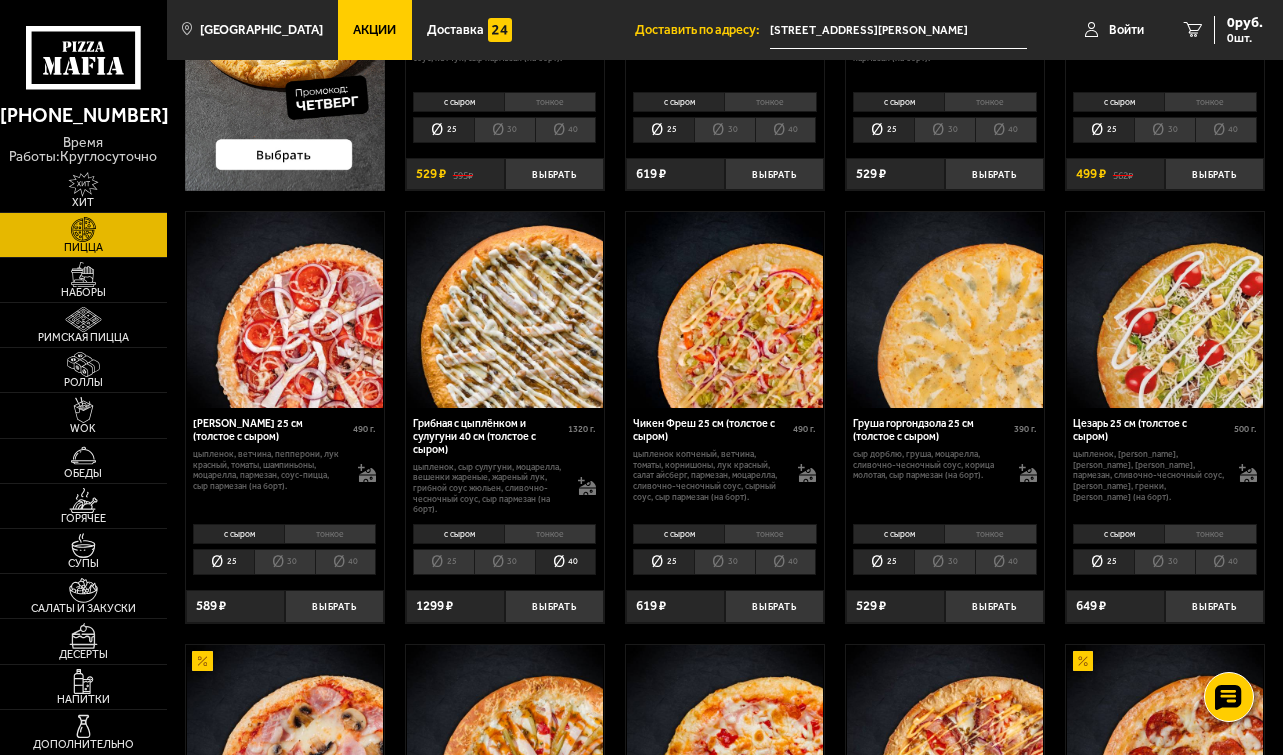 click on "30" at bounding box center (504, 562) 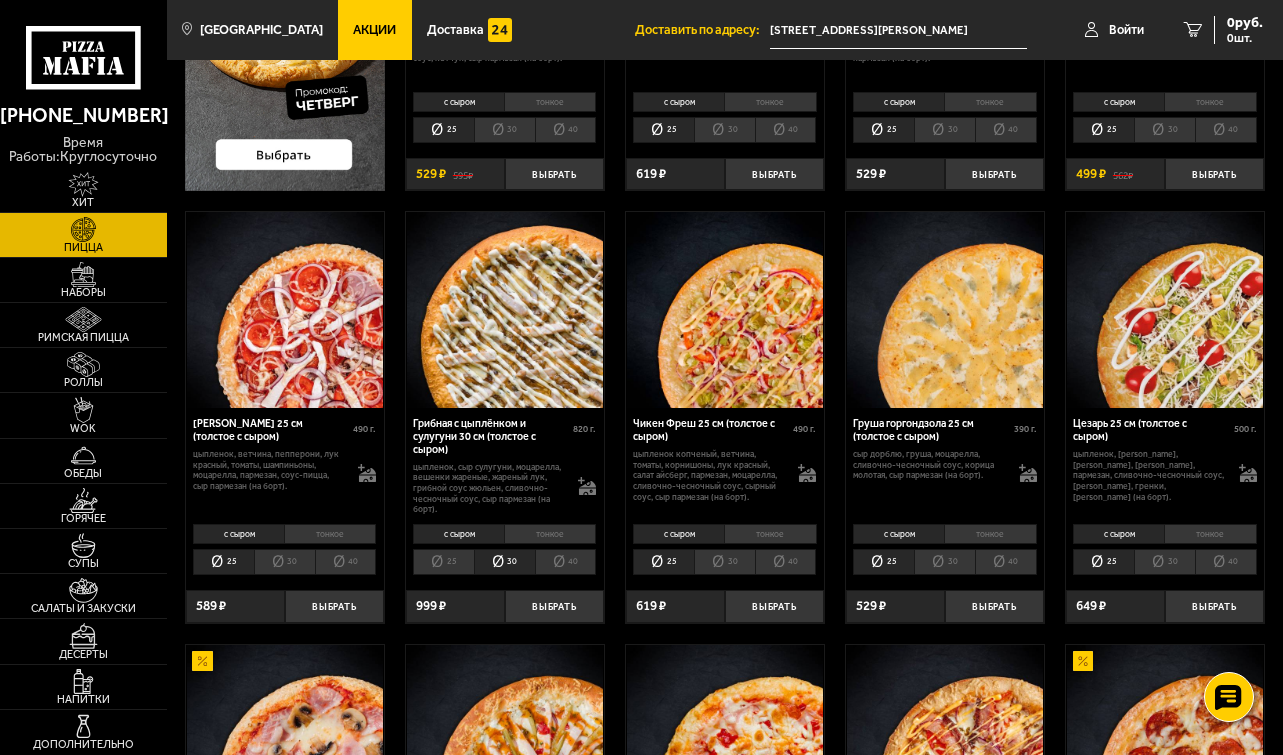 click on "40" at bounding box center [566, 562] 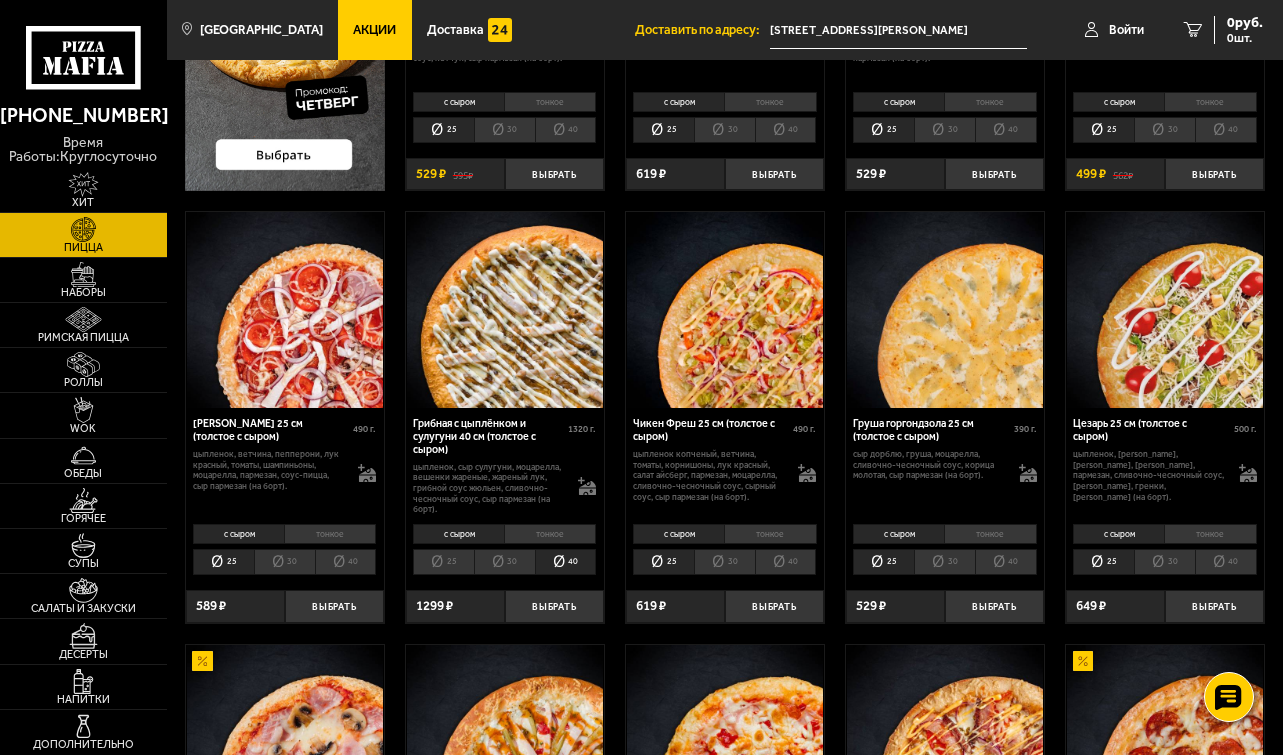click on "с сыром" at bounding box center (458, 534) 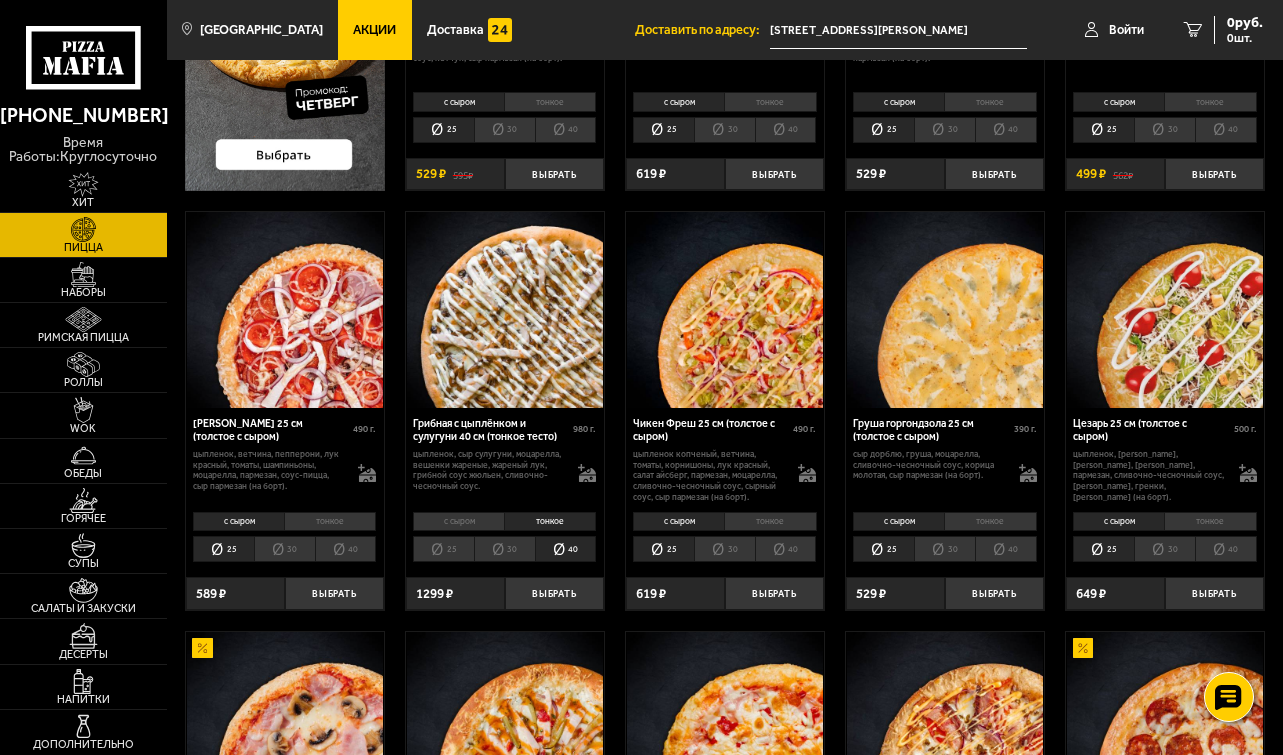 click on "с сыром" at bounding box center (458, 522) 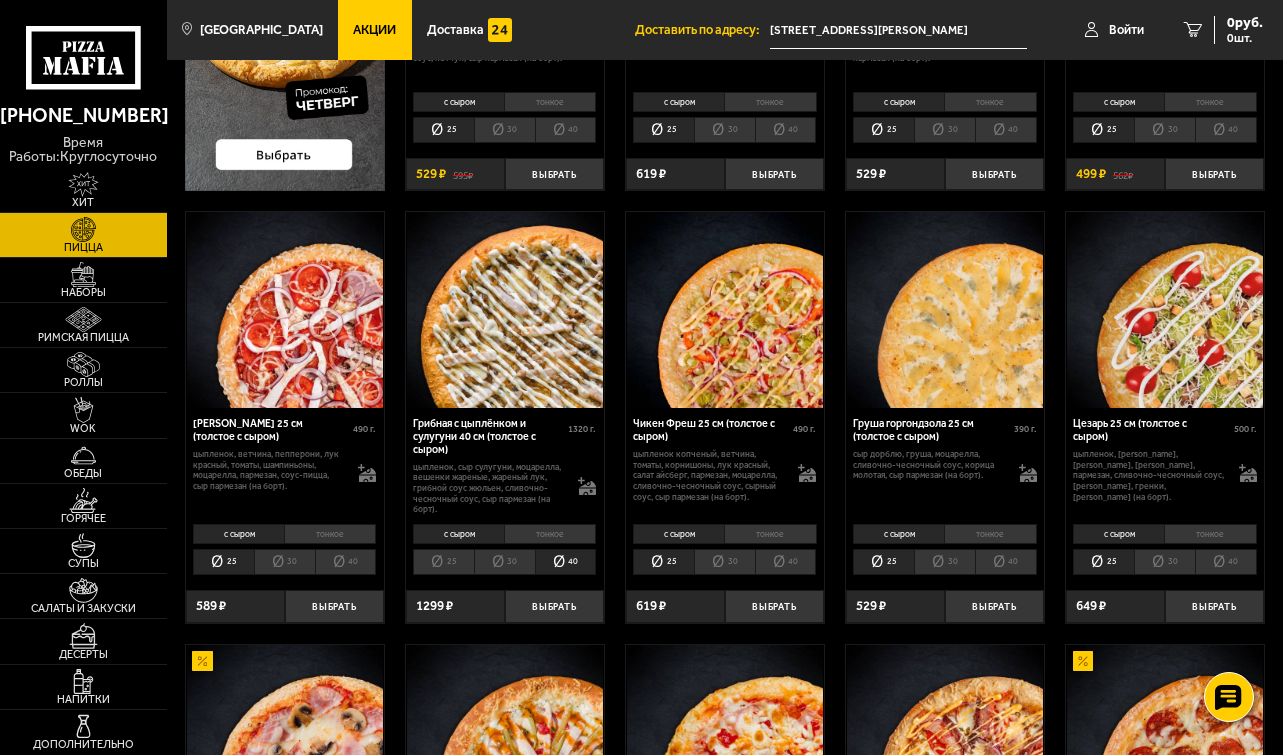 click on "тонкое" at bounding box center (550, 534) 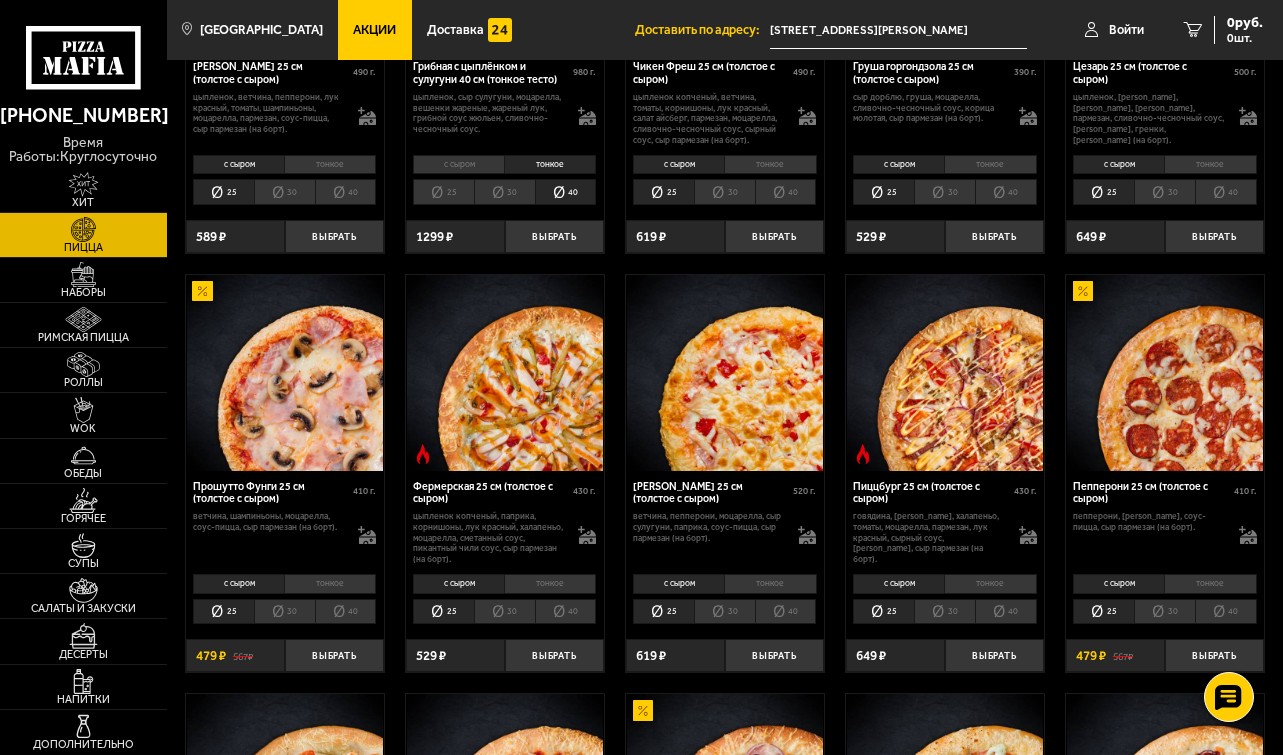 scroll, scrollTop: 733, scrollLeft: 0, axis: vertical 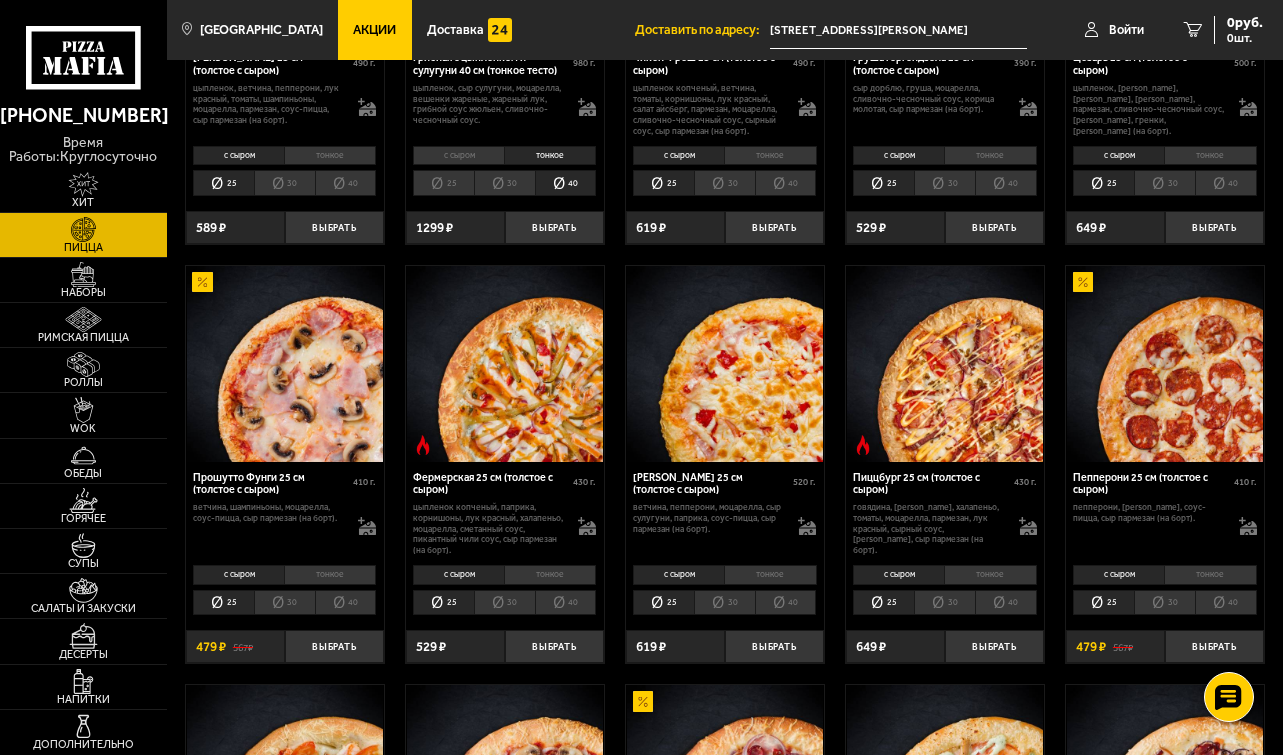 click on "тонкое" at bounding box center (550, 575) 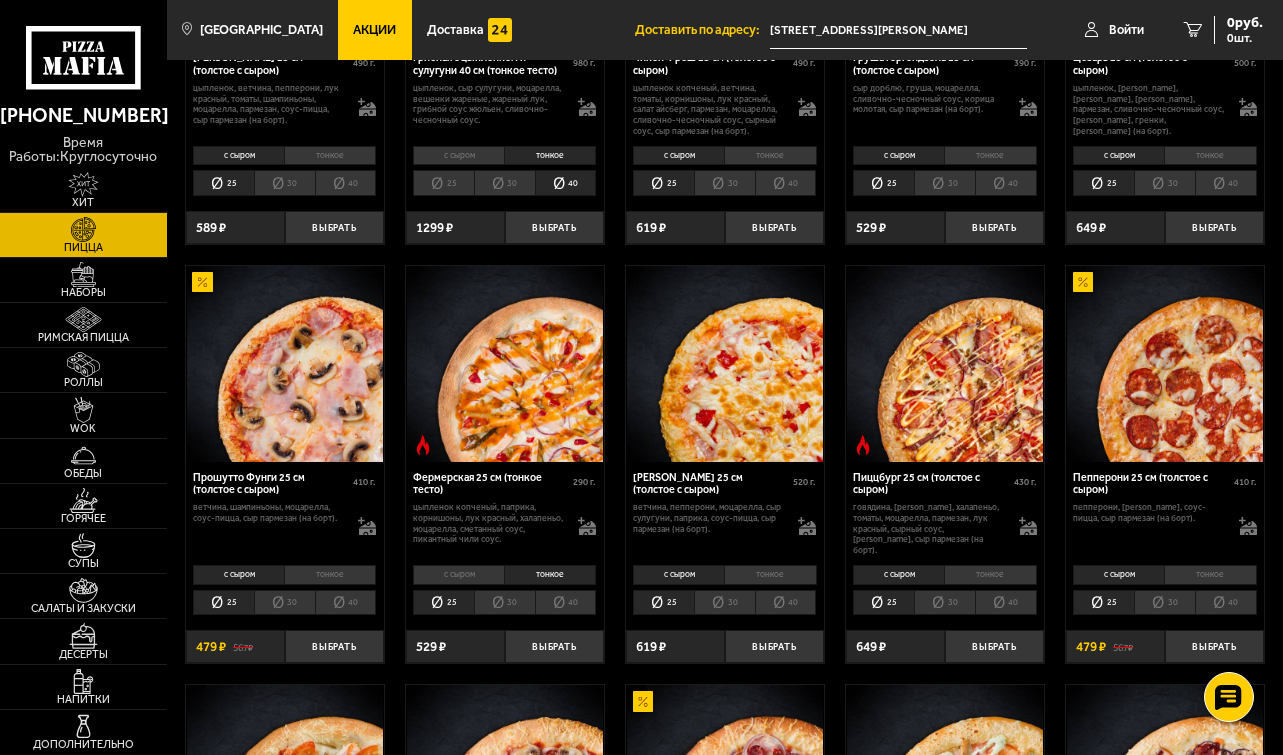 click on "40" at bounding box center [566, 603] 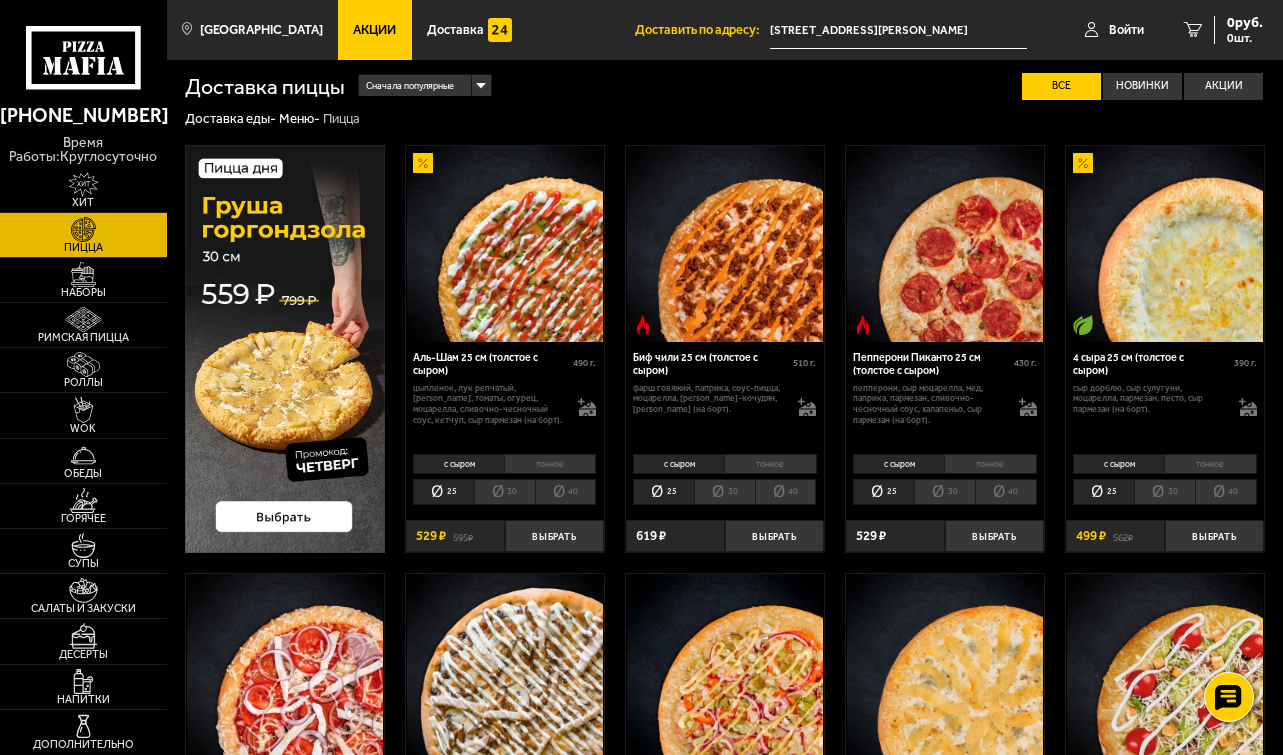 scroll, scrollTop: 0, scrollLeft: 0, axis: both 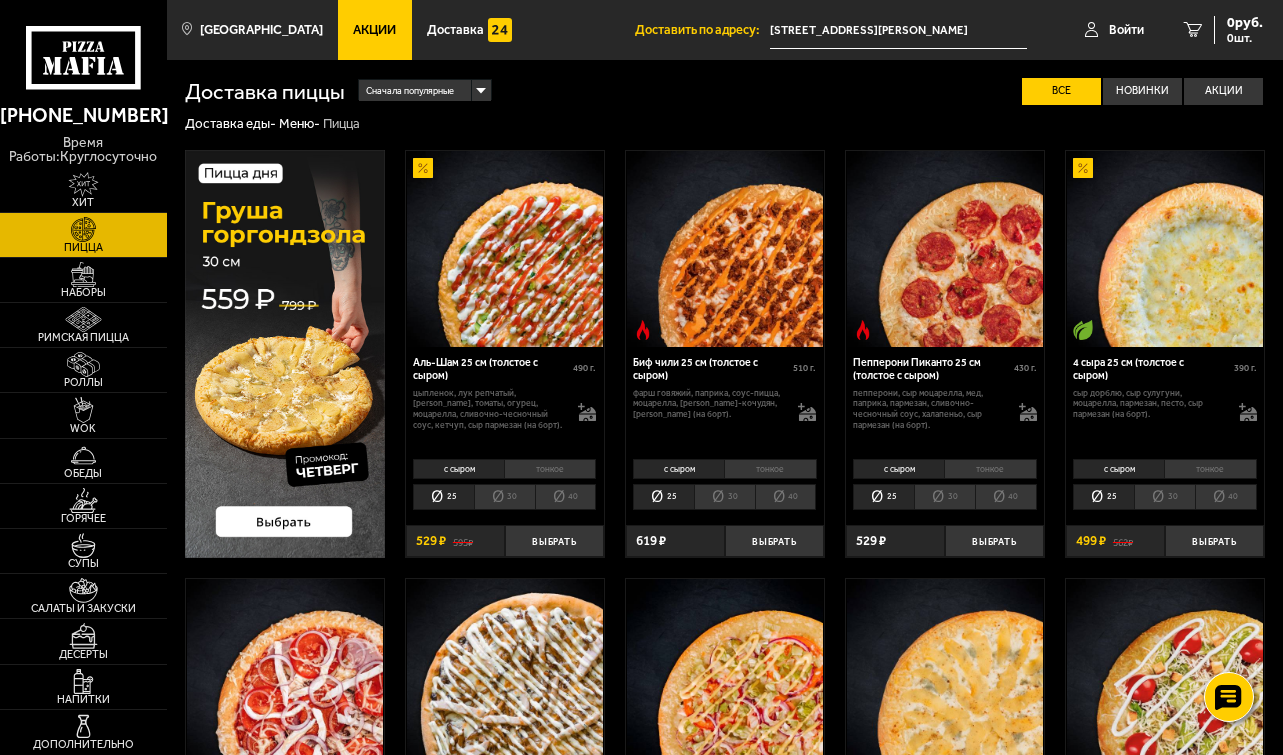 click on "40" at bounding box center [786, 497] 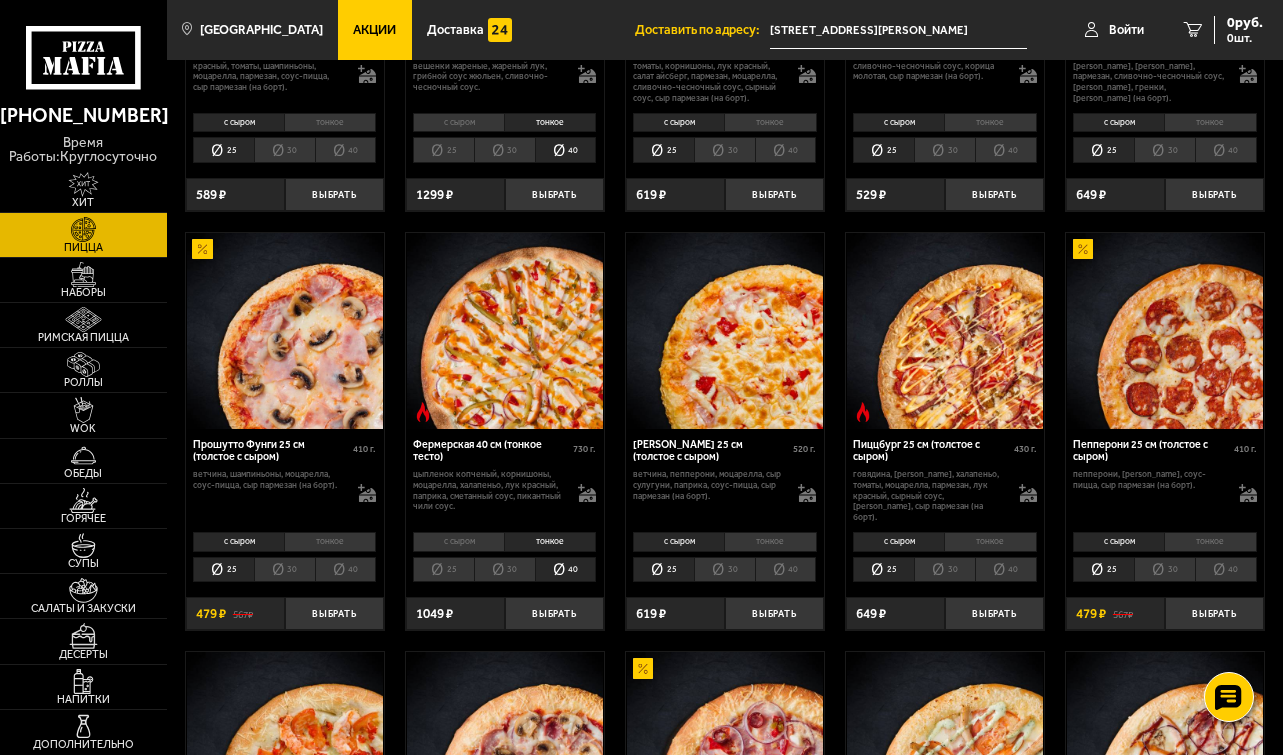 scroll, scrollTop: 900, scrollLeft: 0, axis: vertical 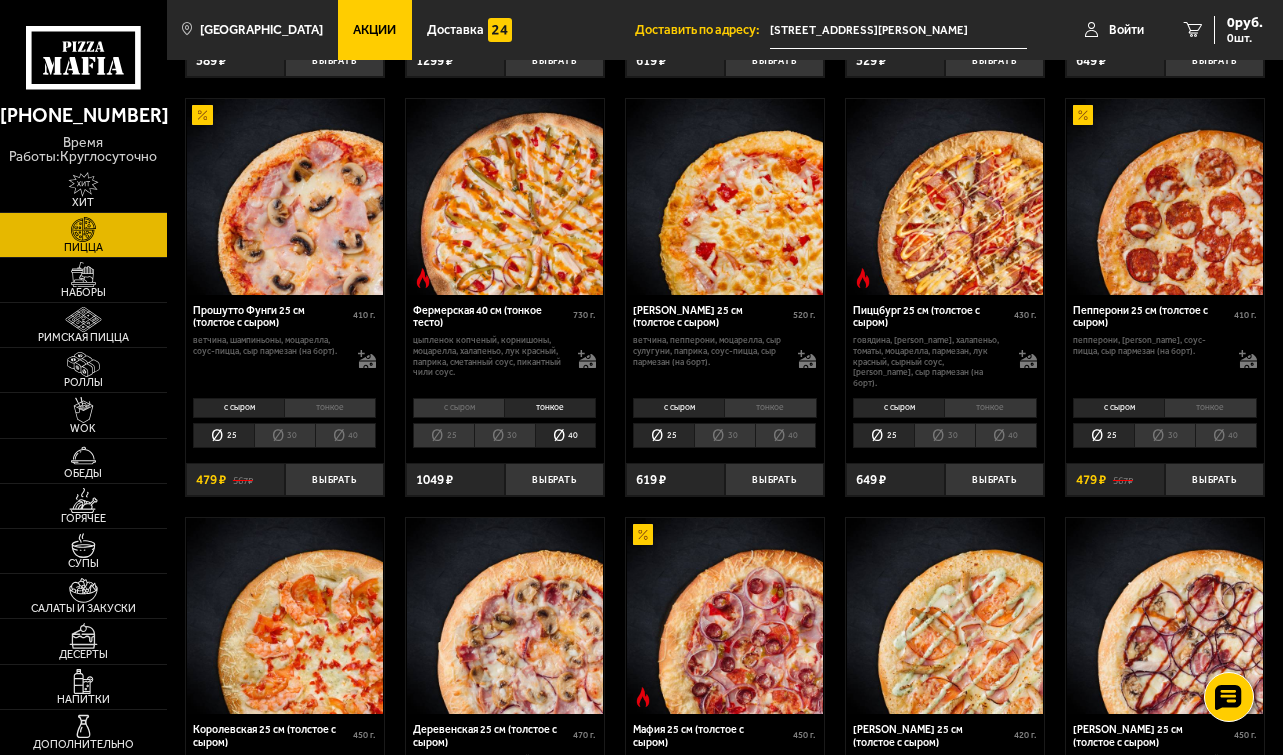 click on "тонкое" at bounding box center [550, 408] 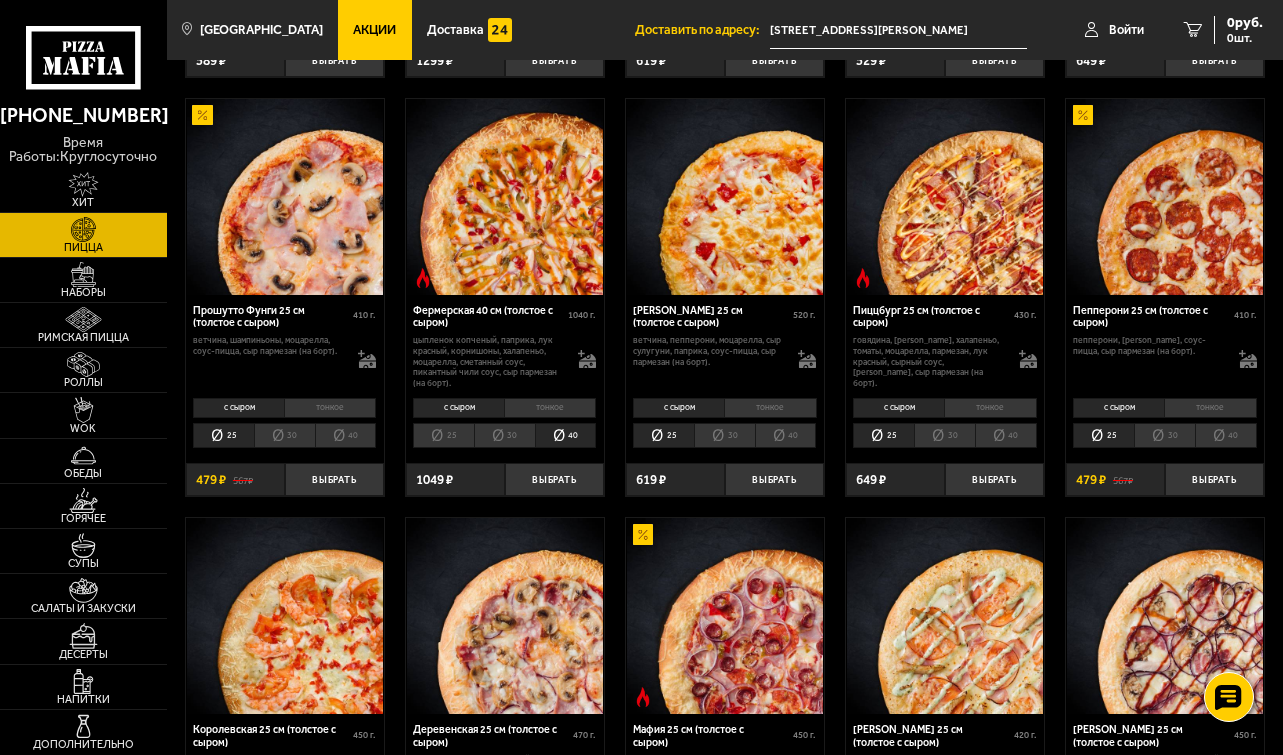 click on "тонкое" at bounding box center [550, 408] 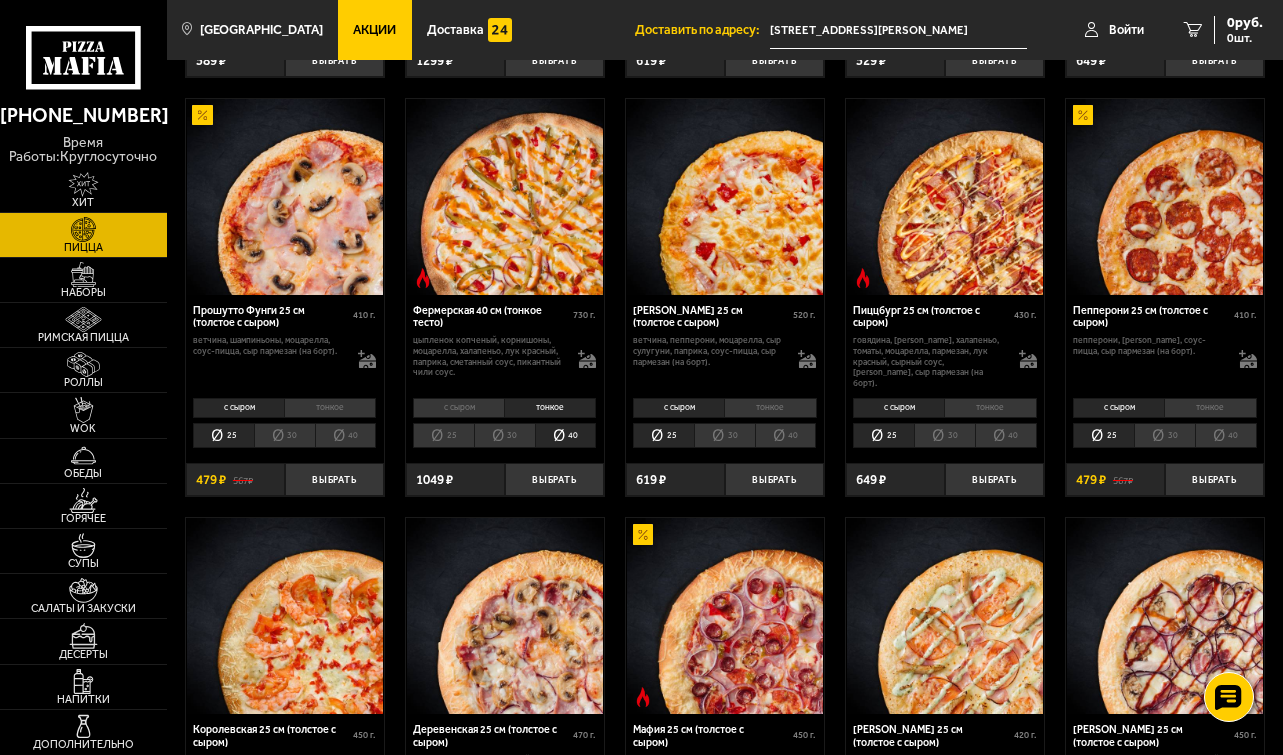 click on "тонкое" at bounding box center (550, 408) 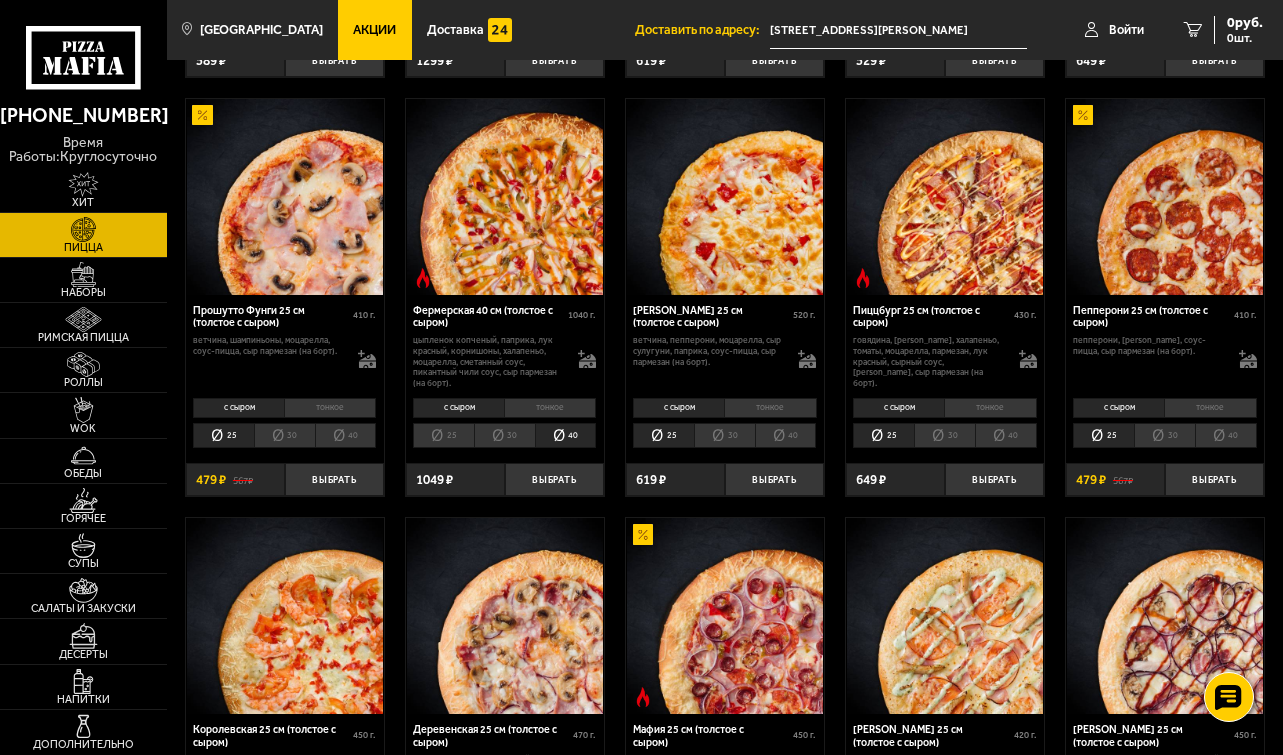click on "с сыром тонкое 25 30 40 Топпинги" at bounding box center [505, 423] 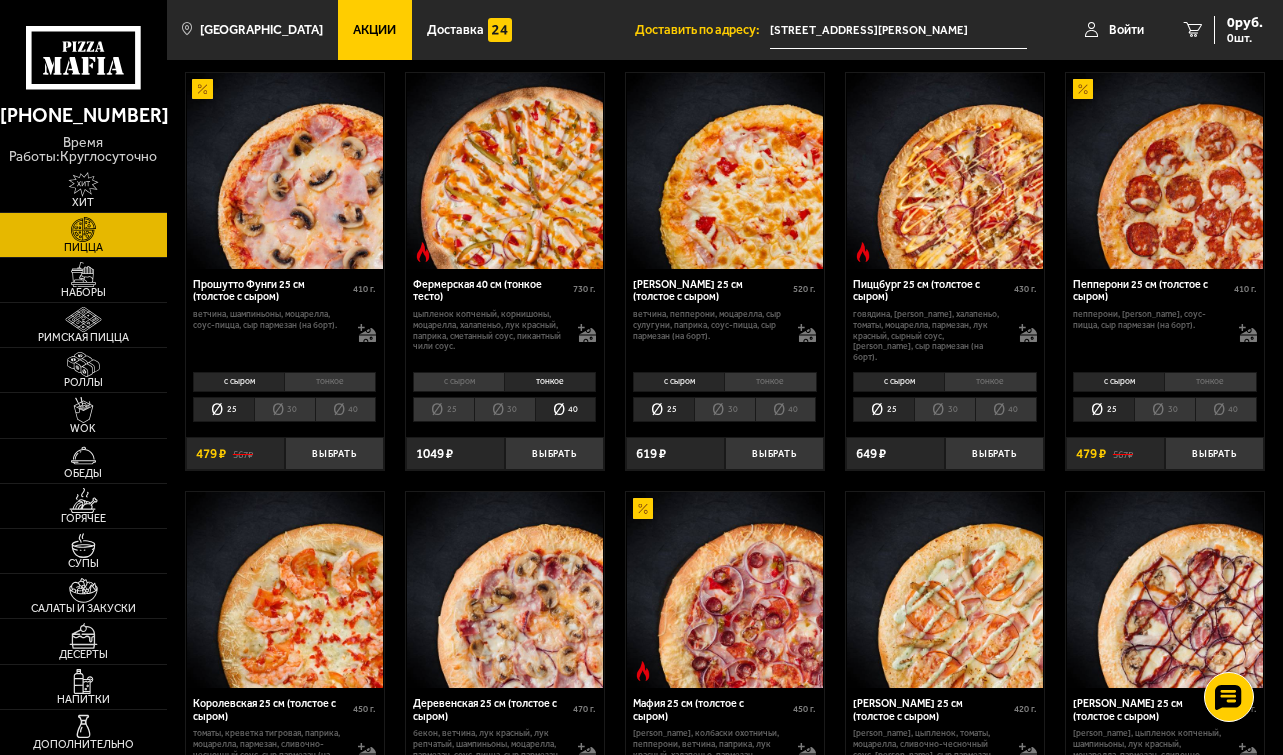 scroll, scrollTop: 933, scrollLeft: 0, axis: vertical 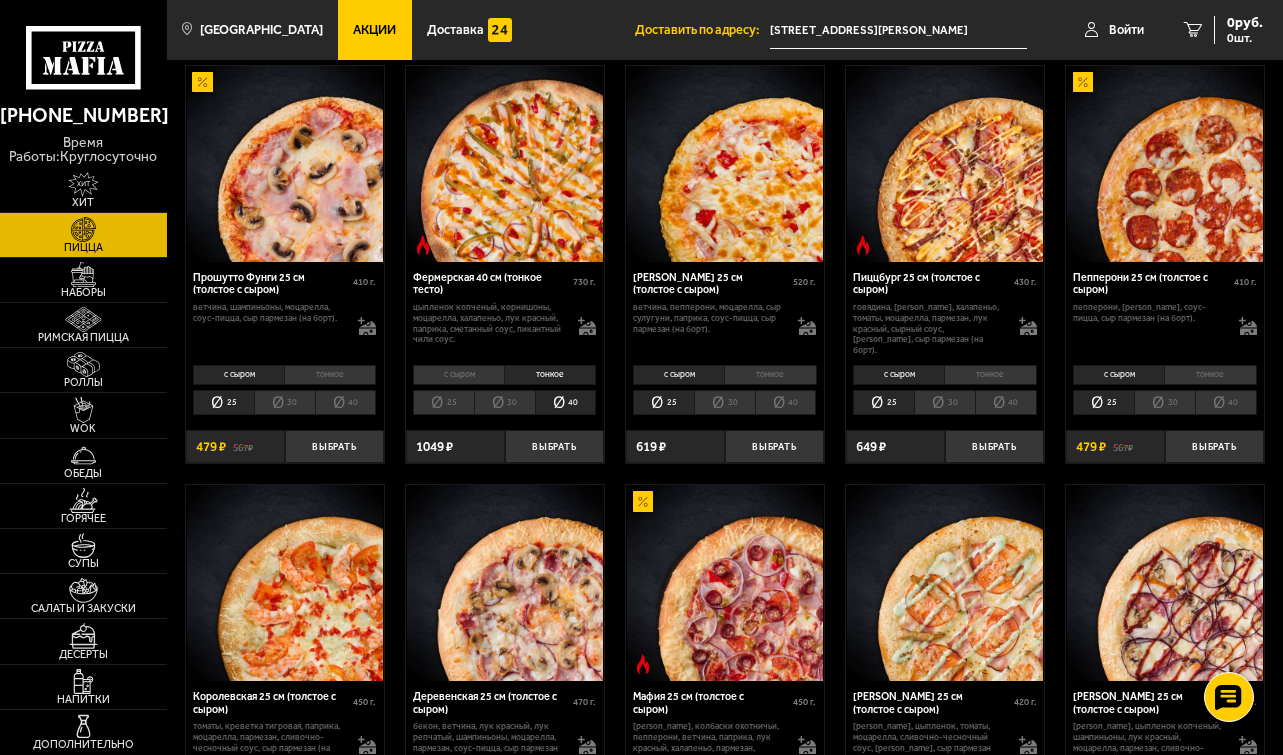 click on "40" at bounding box center [566, 403] 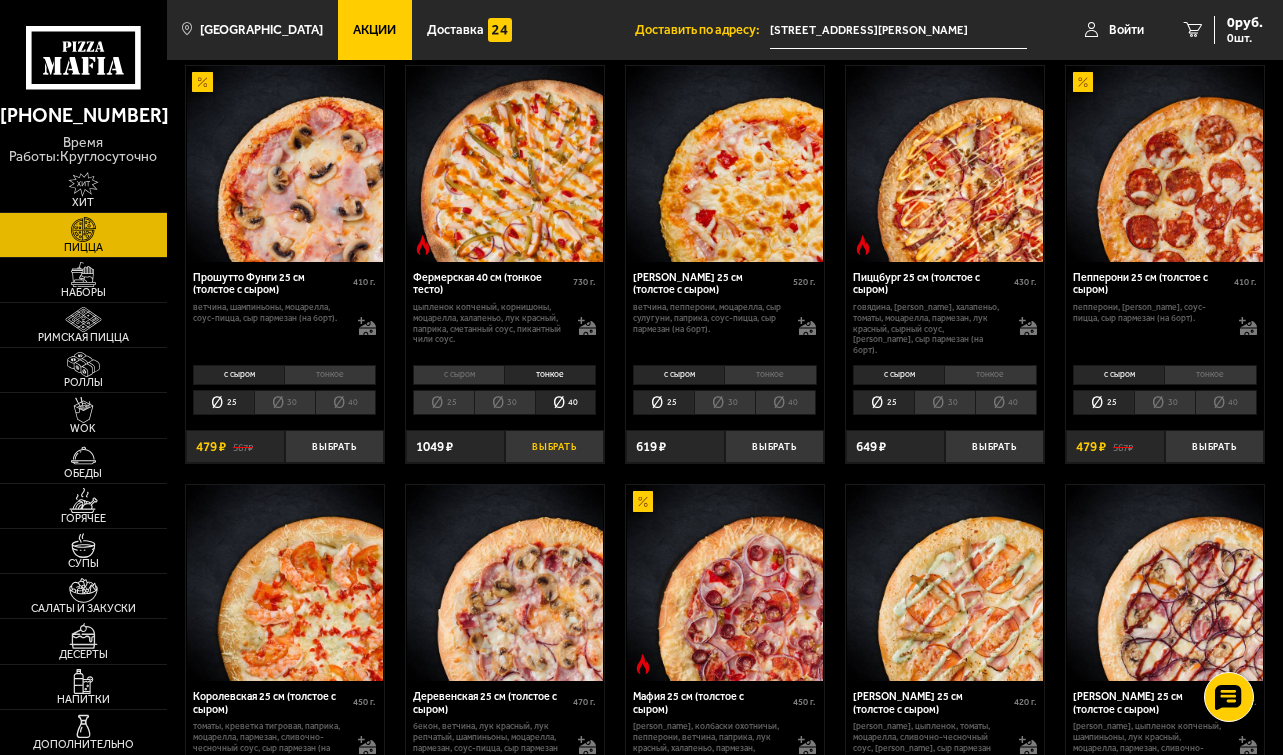 click on "Выбрать" at bounding box center (554, 446) 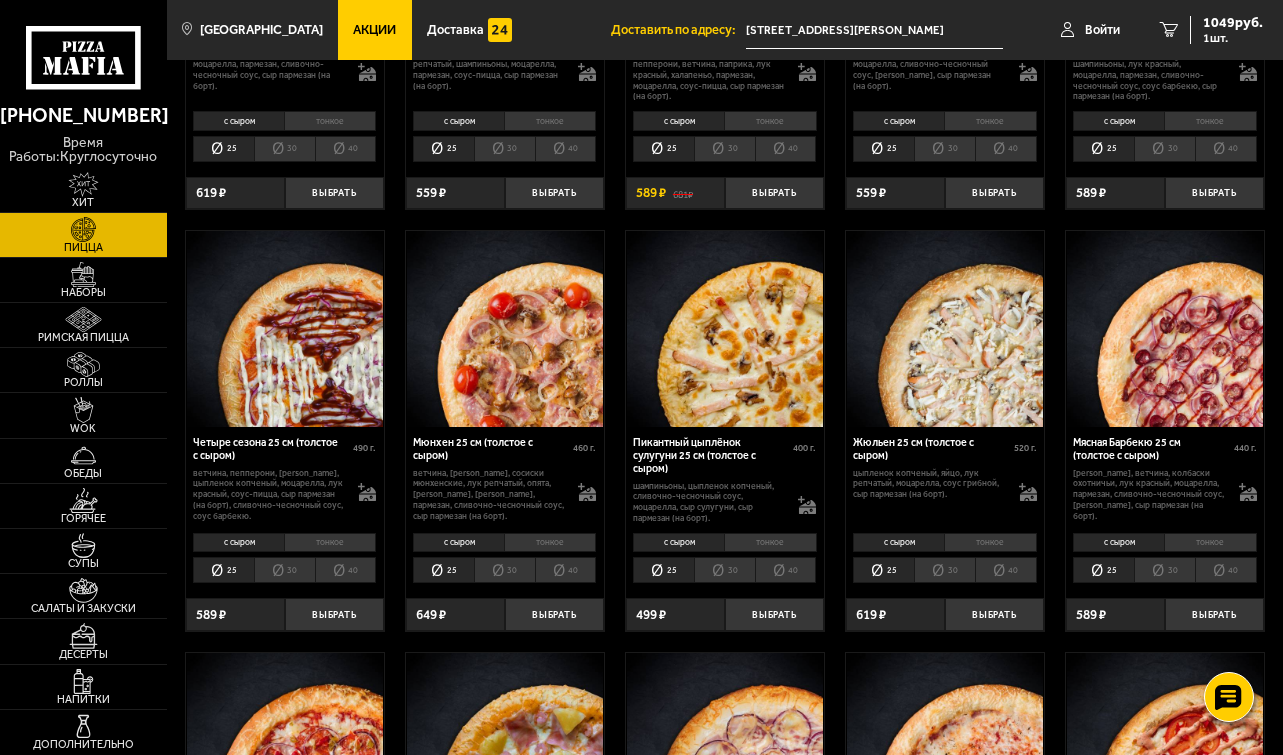 scroll, scrollTop: 1567, scrollLeft: 0, axis: vertical 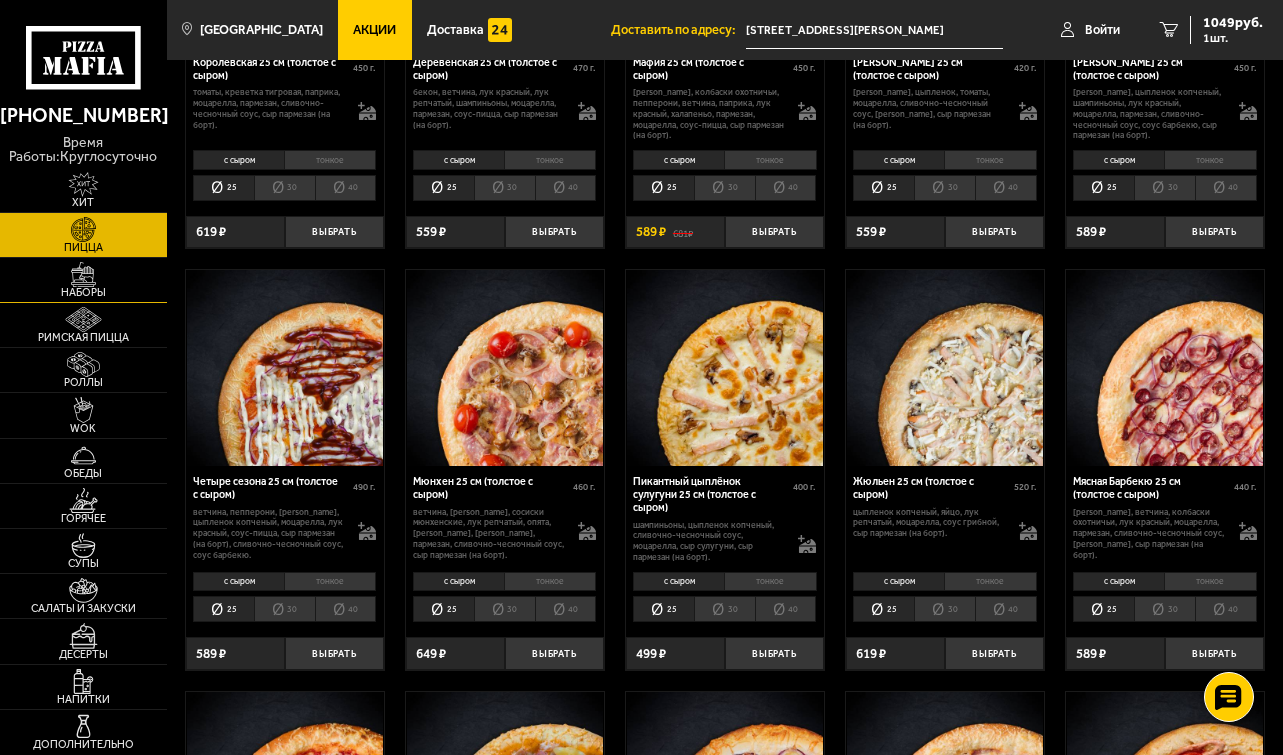 click on "Наборы" at bounding box center (83, 292) 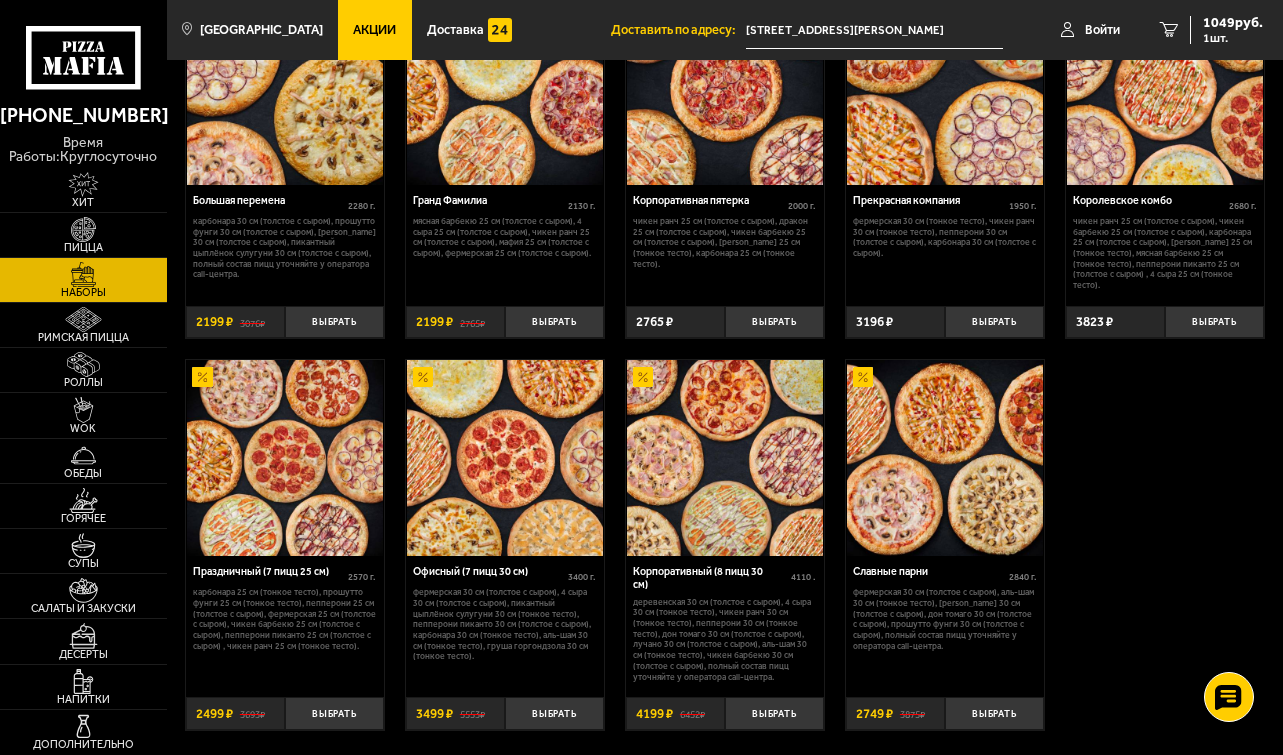 scroll, scrollTop: 1867, scrollLeft: 0, axis: vertical 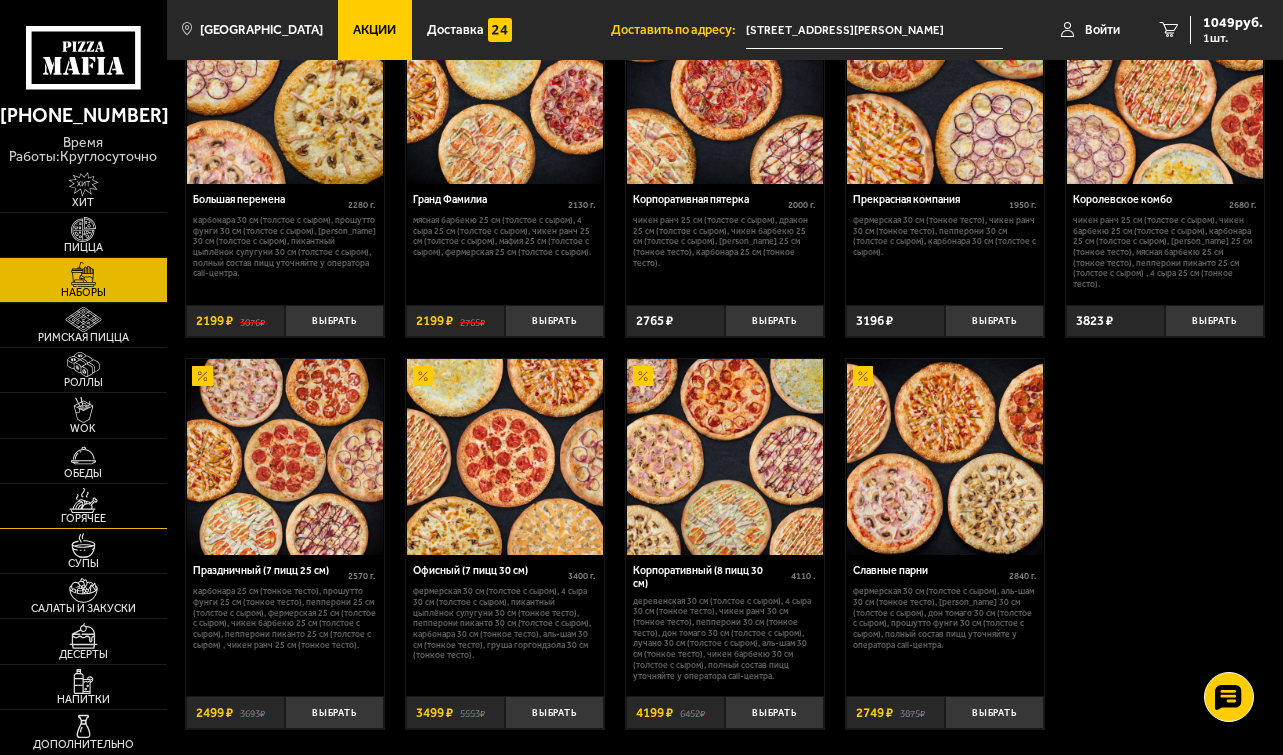 click at bounding box center (83, 500) 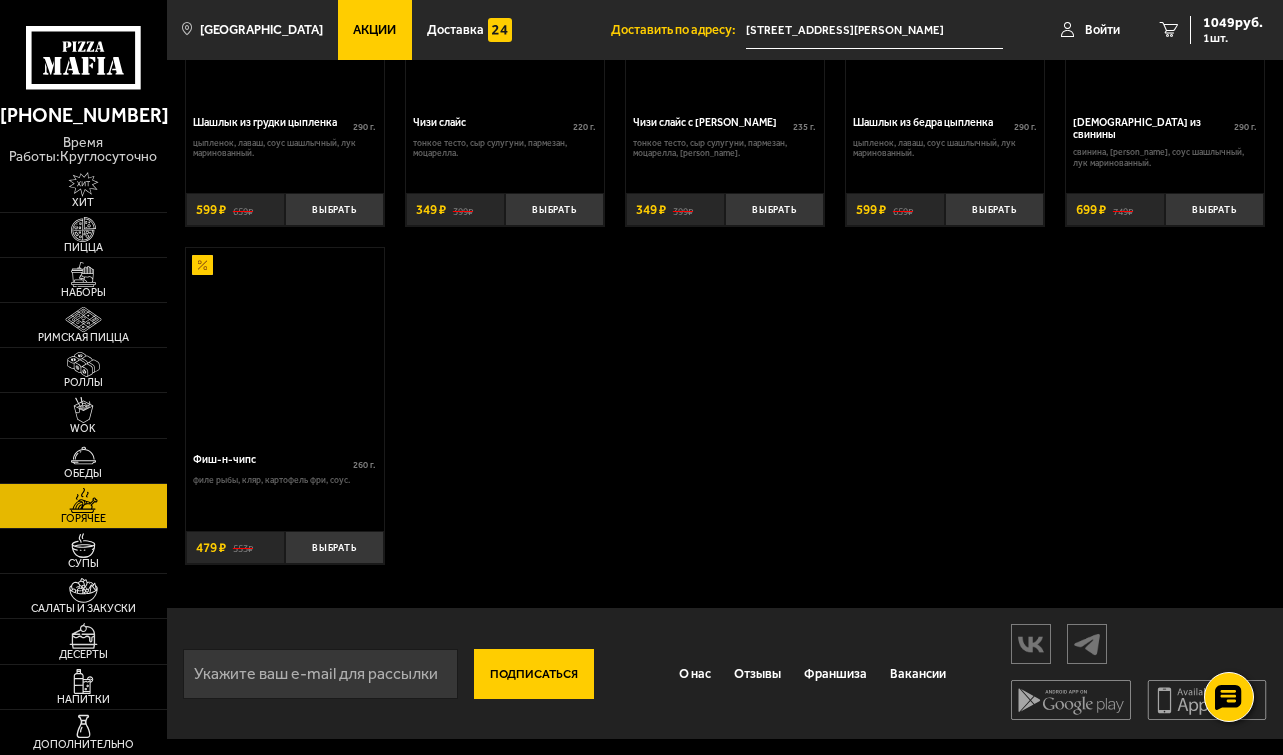 scroll, scrollTop: 0, scrollLeft: 0, axis: both 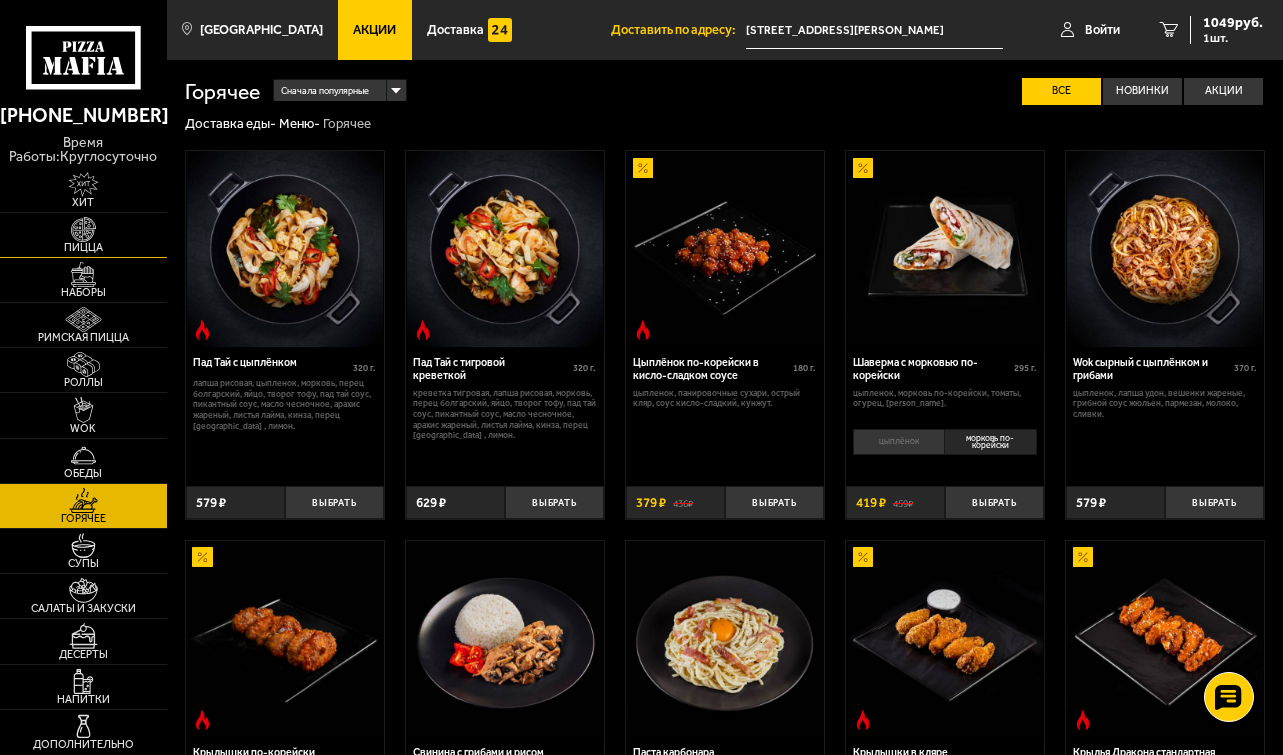 click at bounding box center [83, 229] 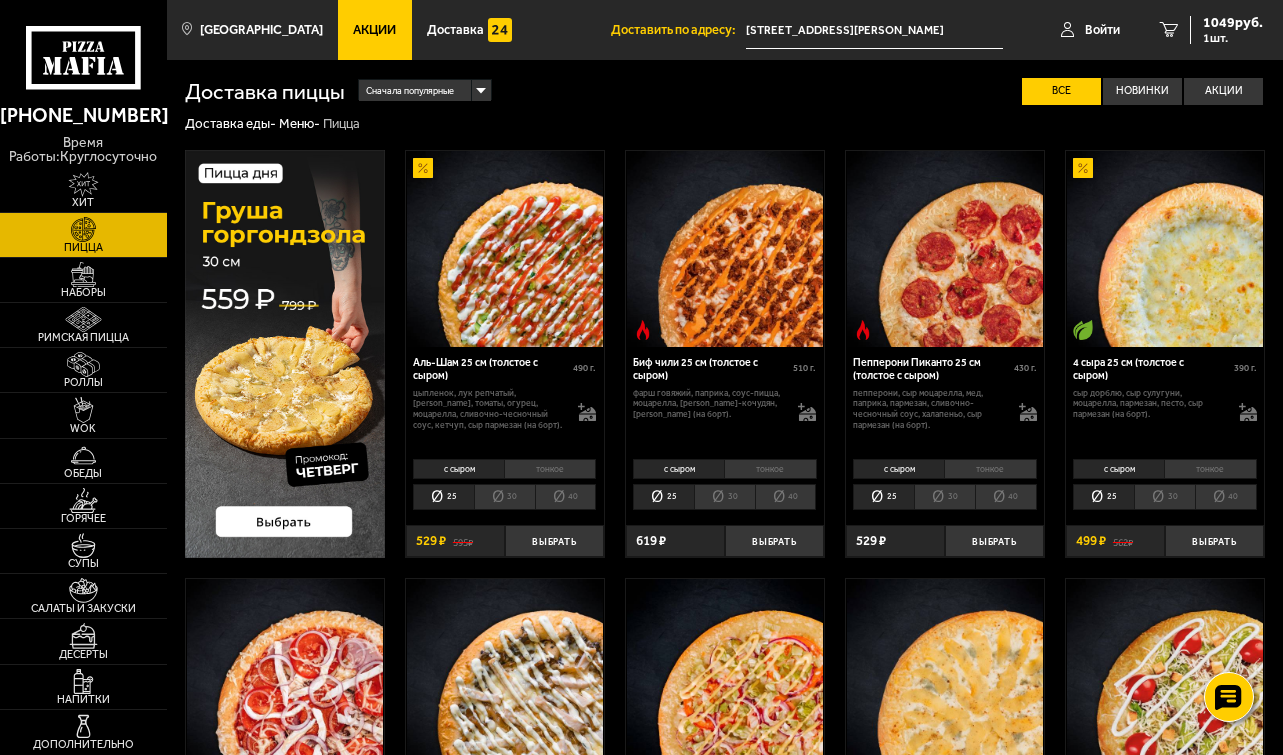 click on "Акции" at bounding box center (374, 30) 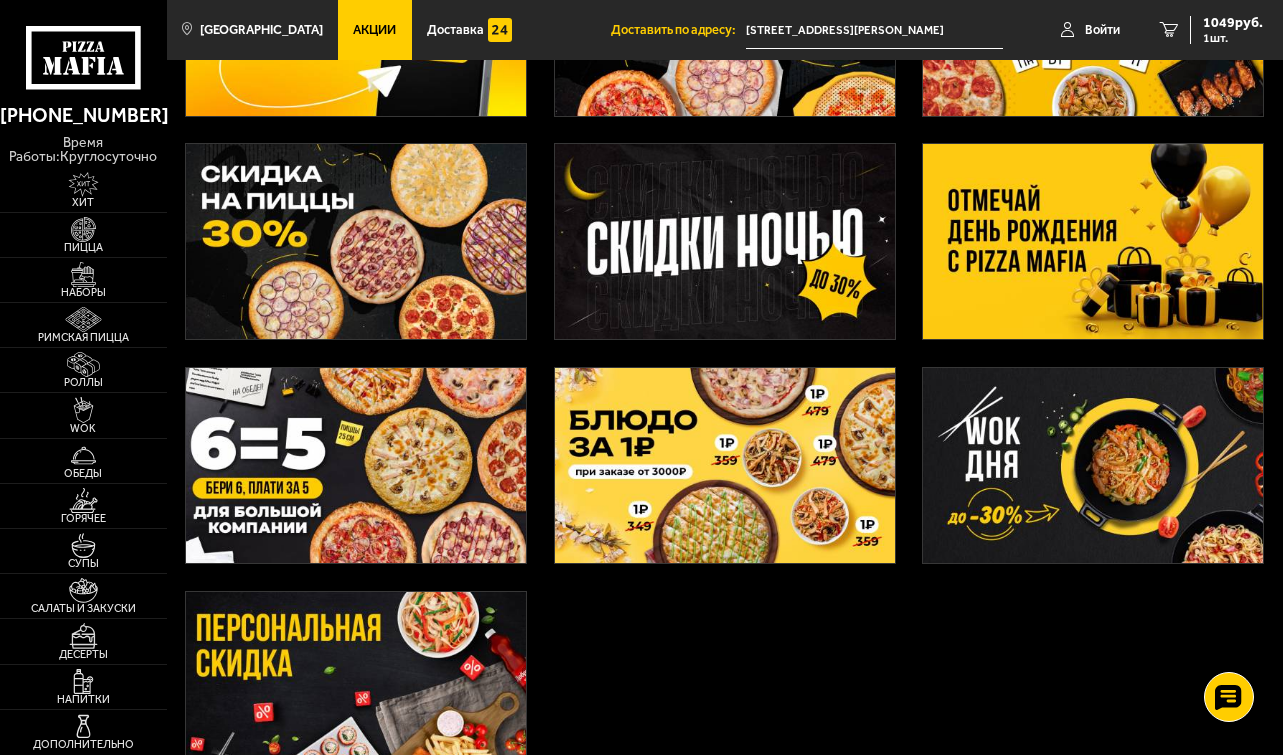 scroll, scrollTop: 233, scrollLeft: 0, axis: vertical 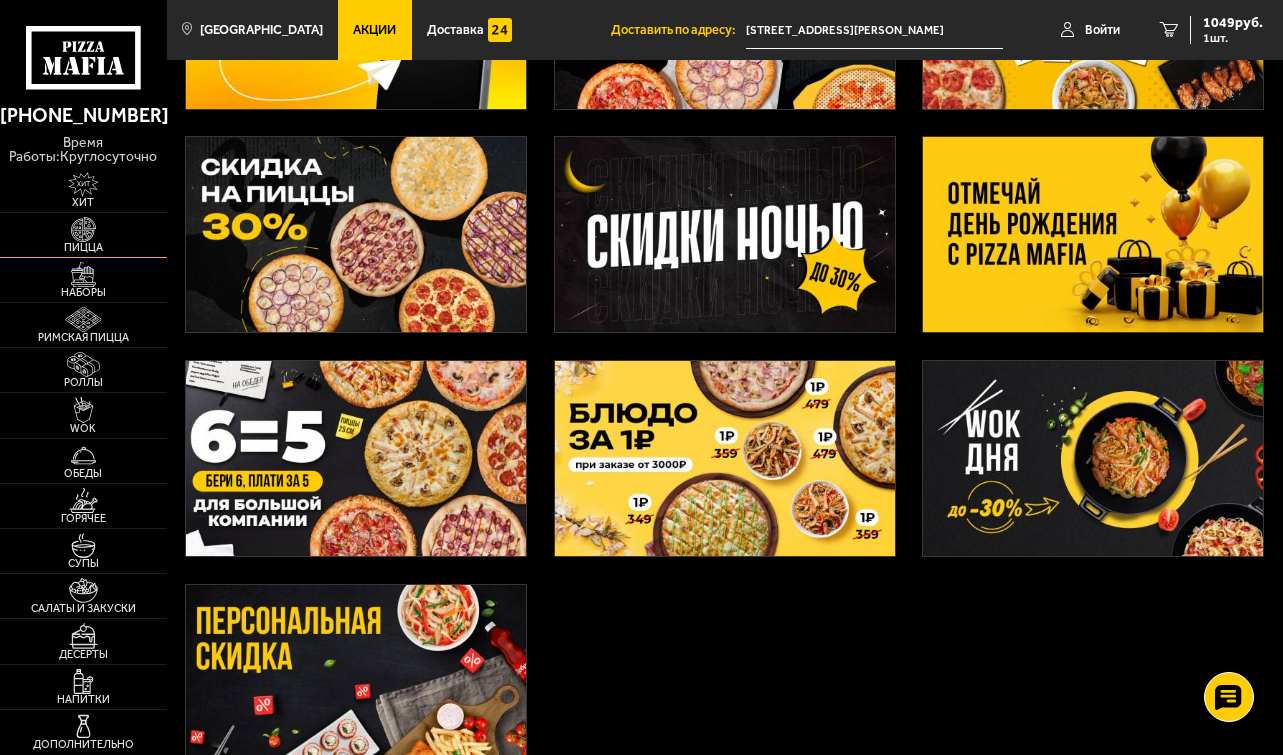 click on "Пицца" at bounding box center [83, 235] 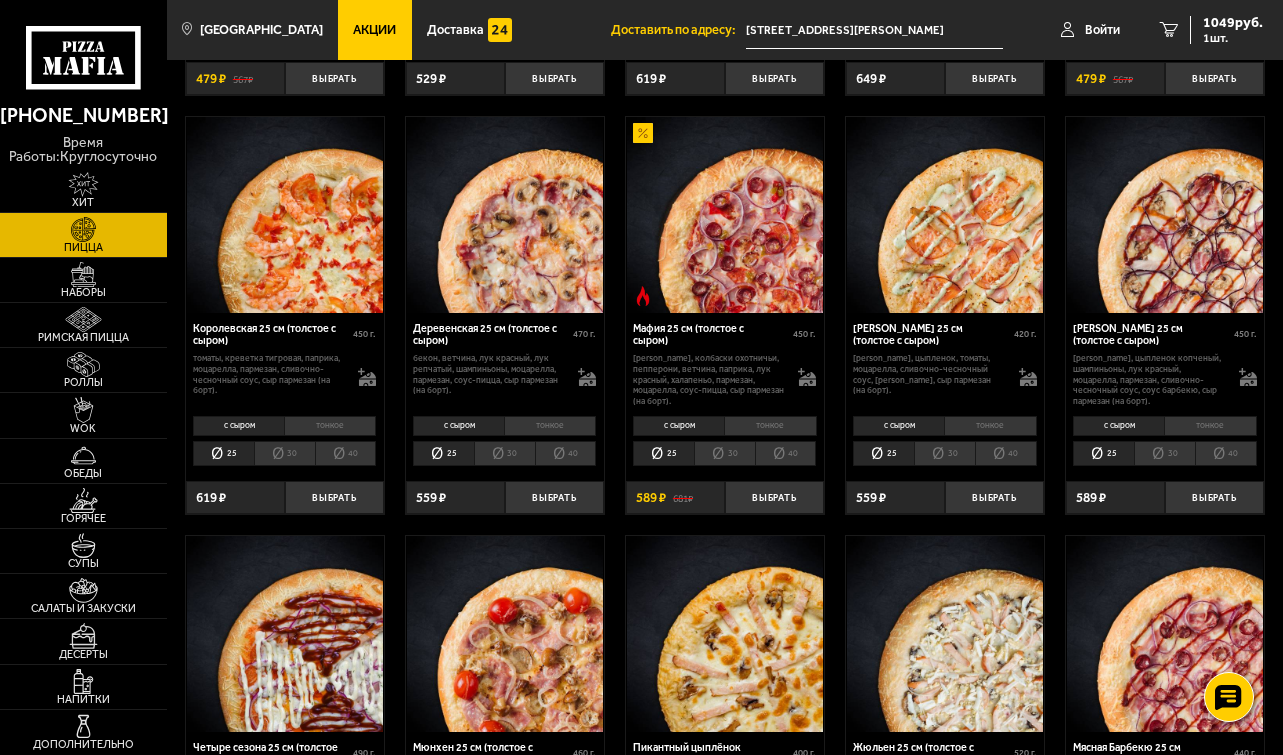 scroll, scrollTop: 1300, scrollLeft: 0, axis: vertical 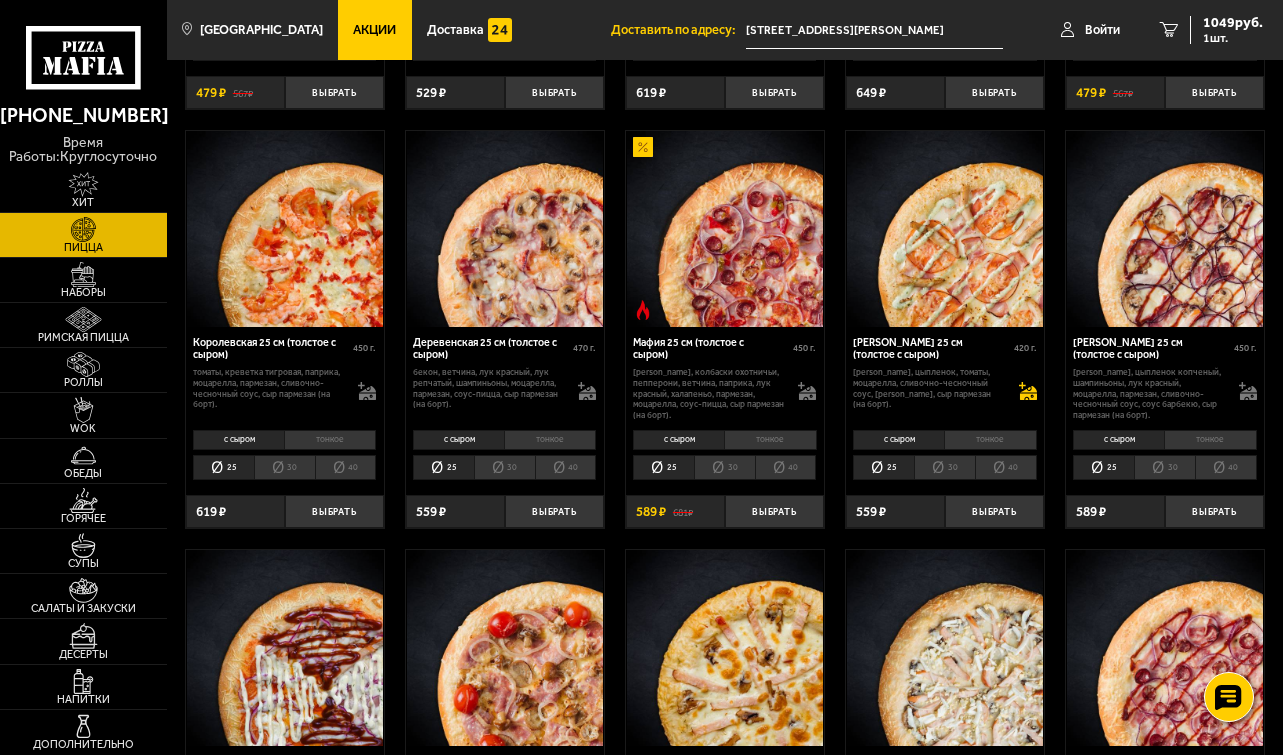 click 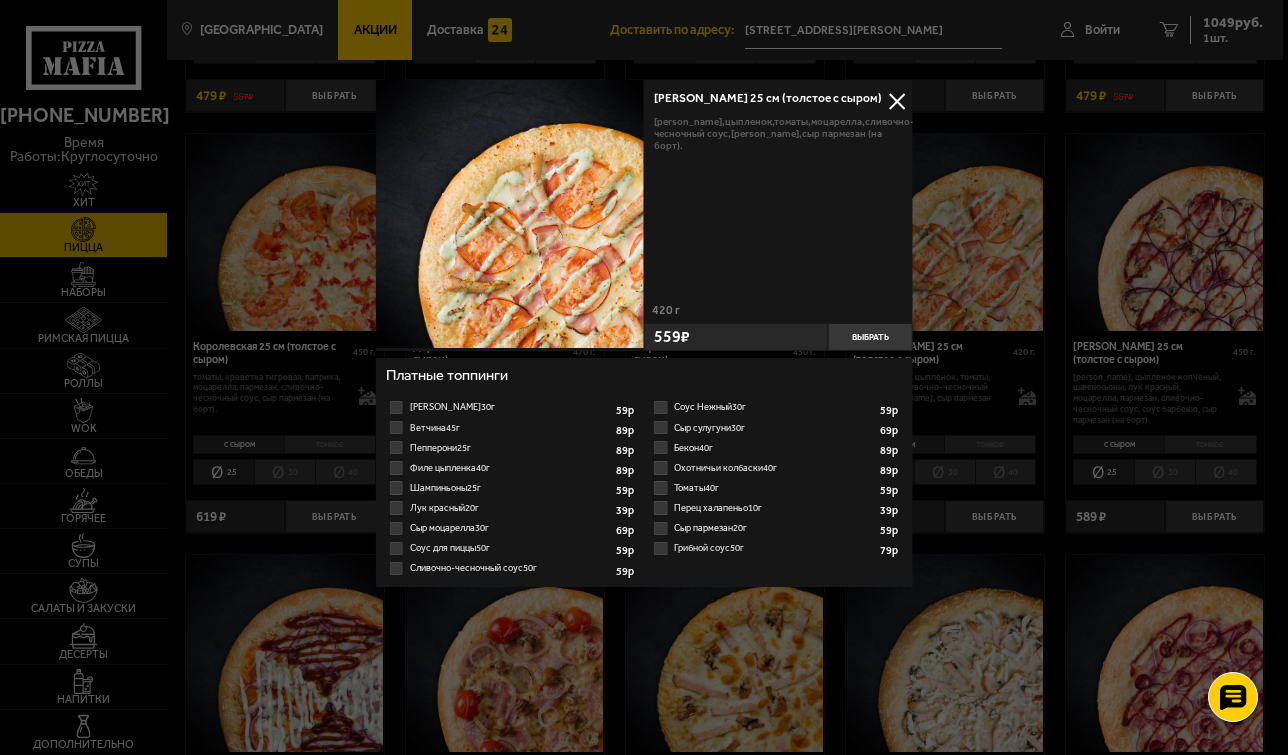click at bounding box center [897, 101] 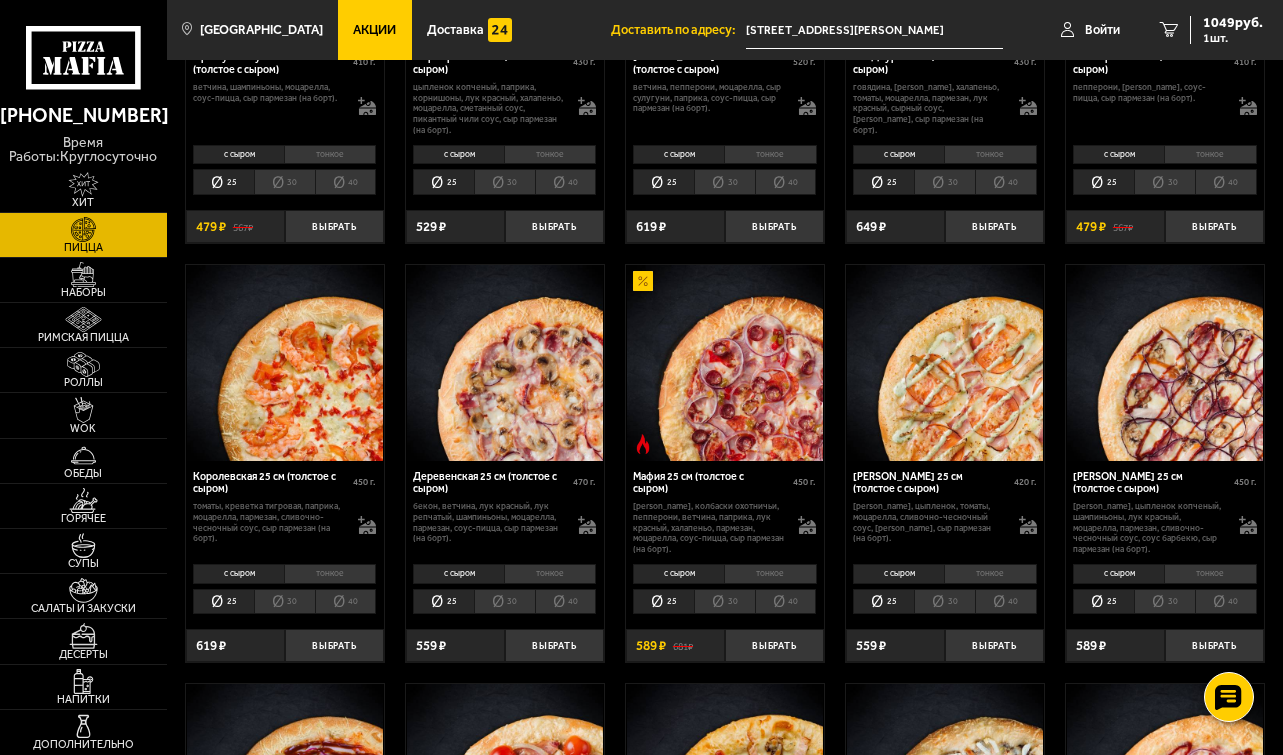 scroll, scrollTop: 1134, scrollLeft: 0, axis: vertical 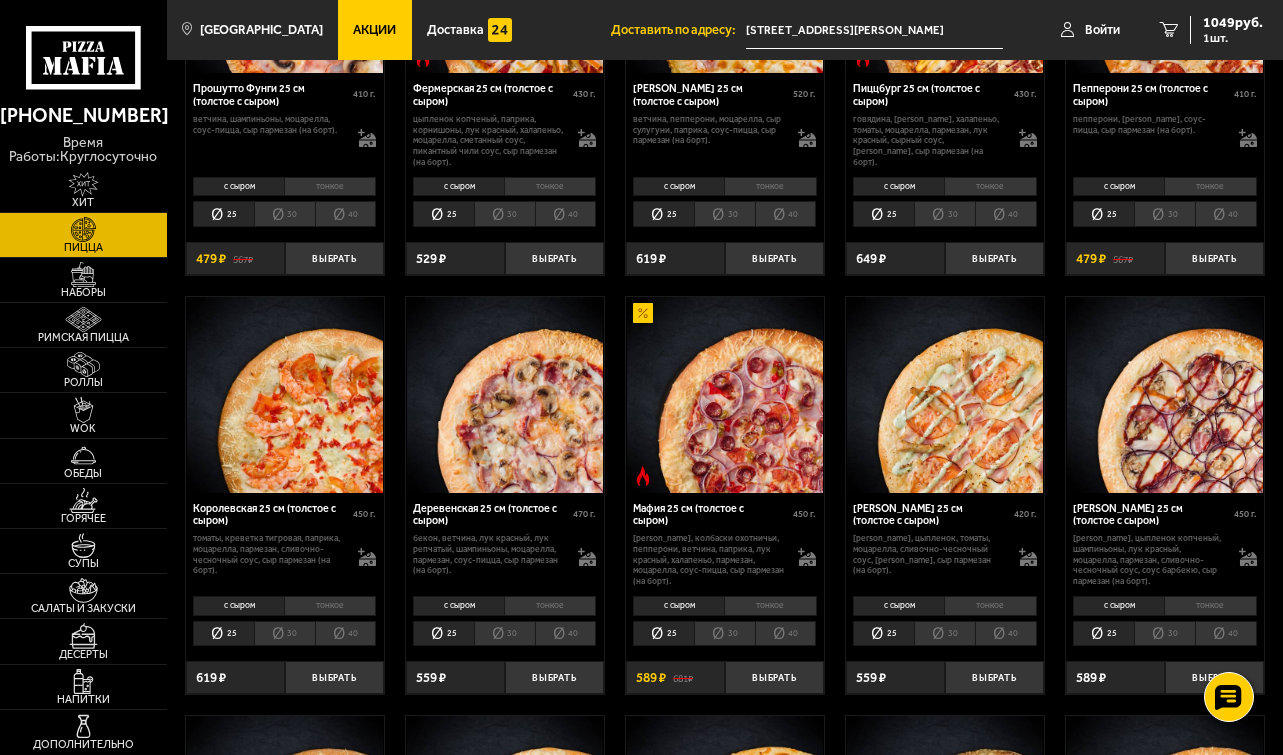 click on "40" at bounding box center (346, 634) 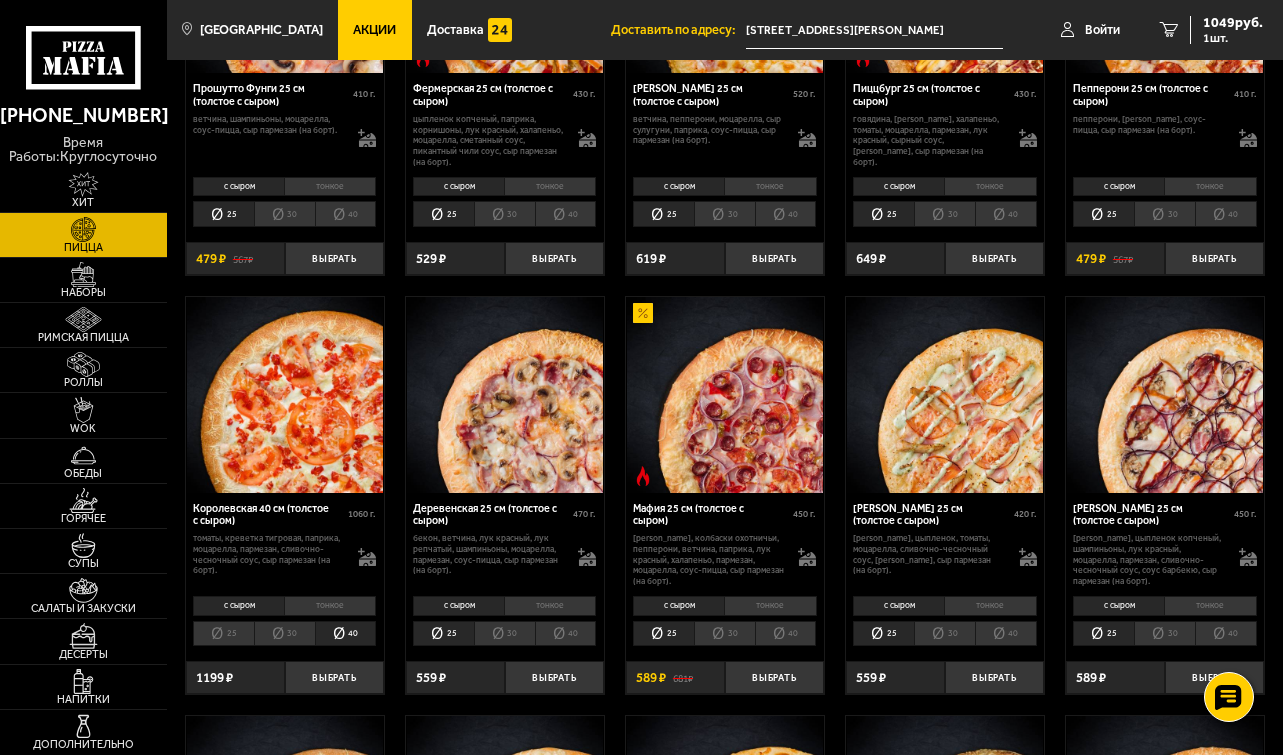 click on "25" at bounding box center [223, 634] 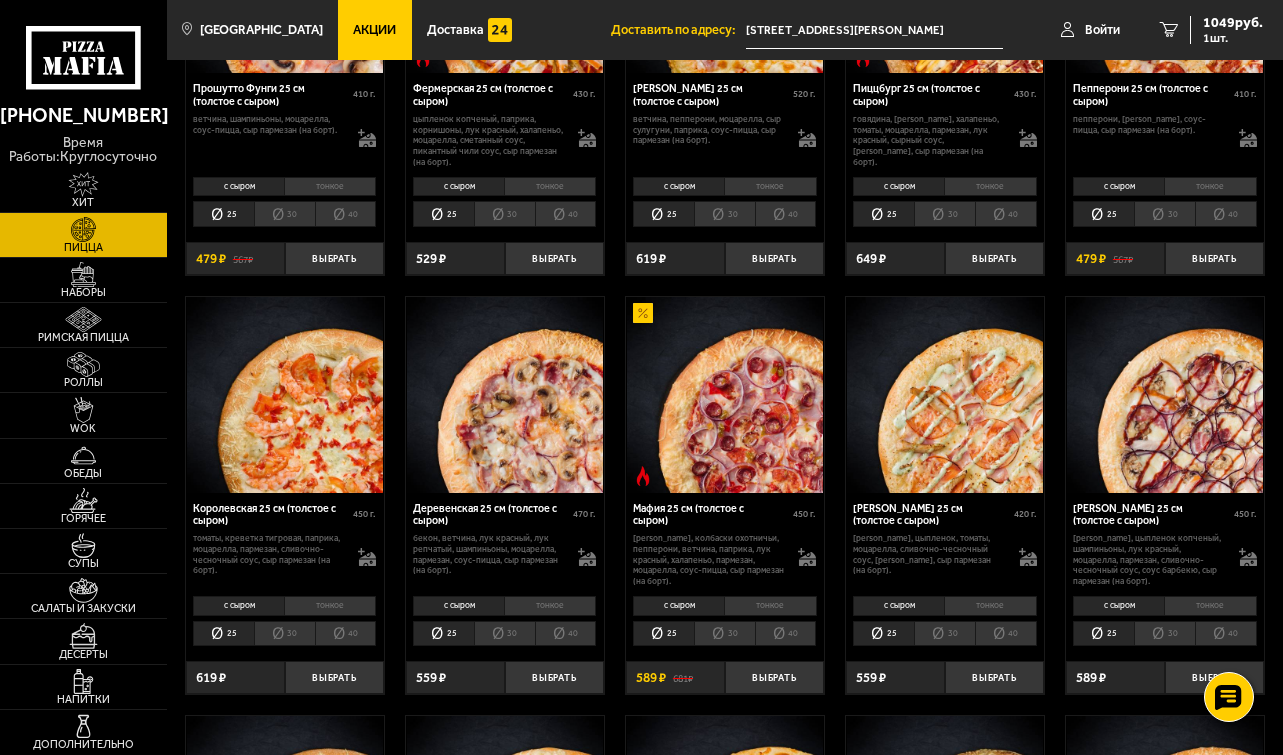 click on "40" at bounding box center (346, 634) 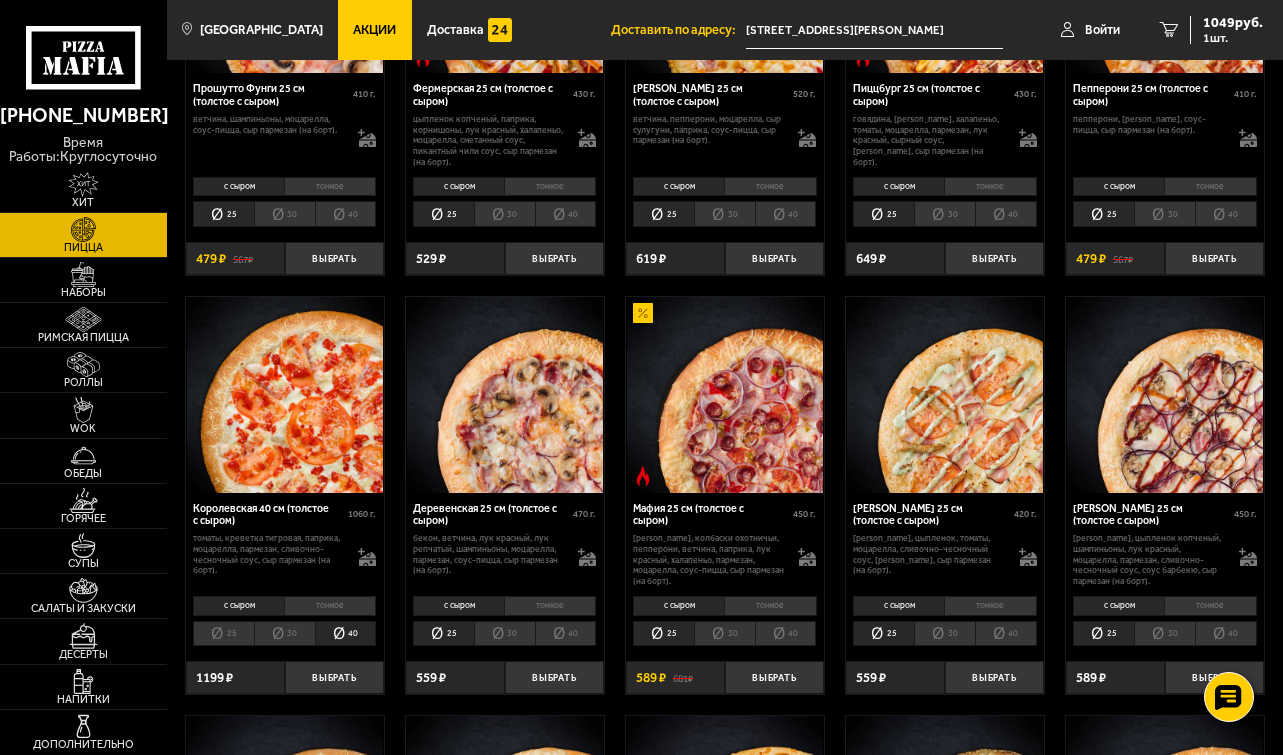 click on "25" at bounding box center (223, 634) 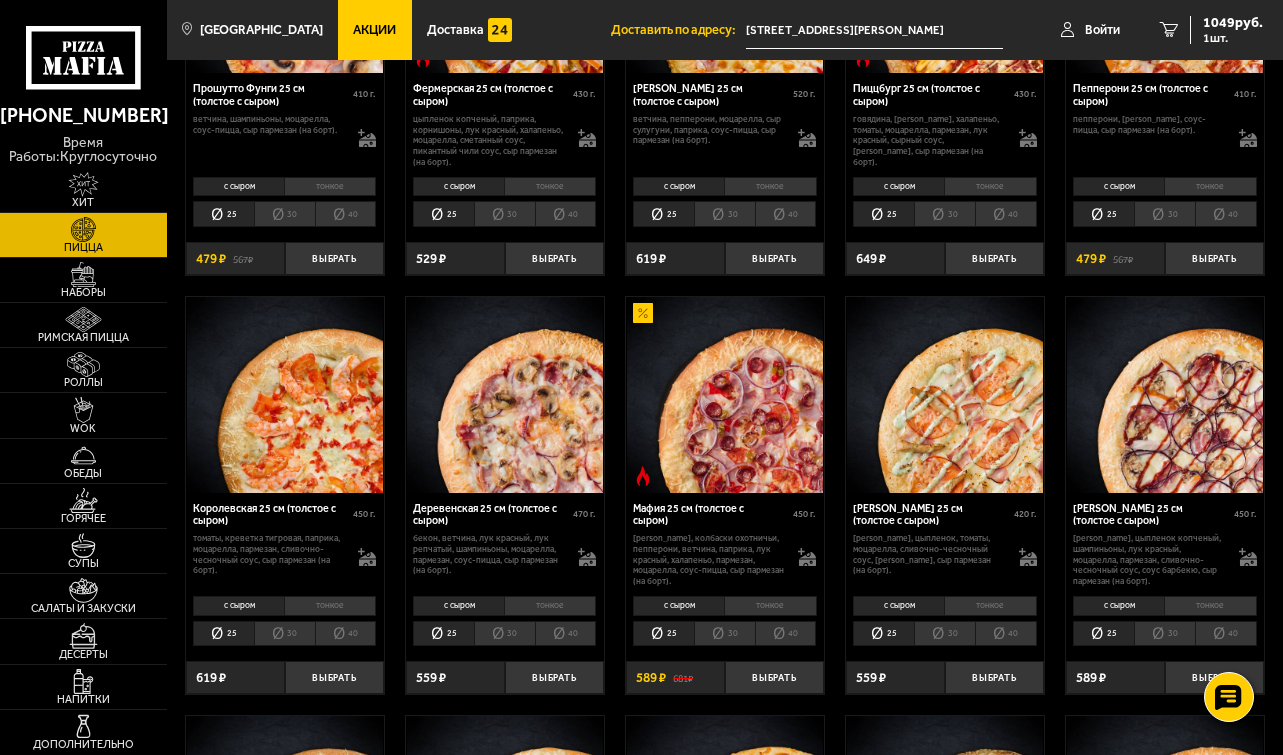 click on "тонкое" at bounding box center [330, 606] 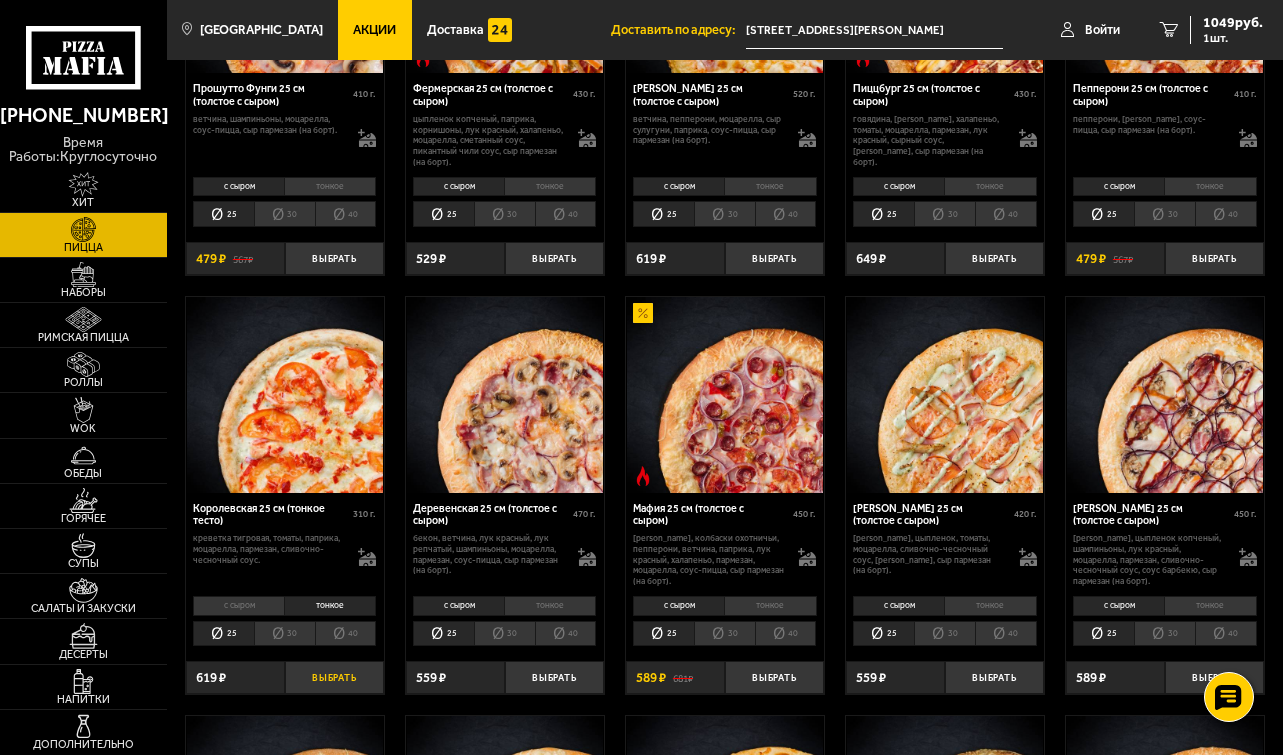 click on "Выбрать" at bounding box center (334, 677) 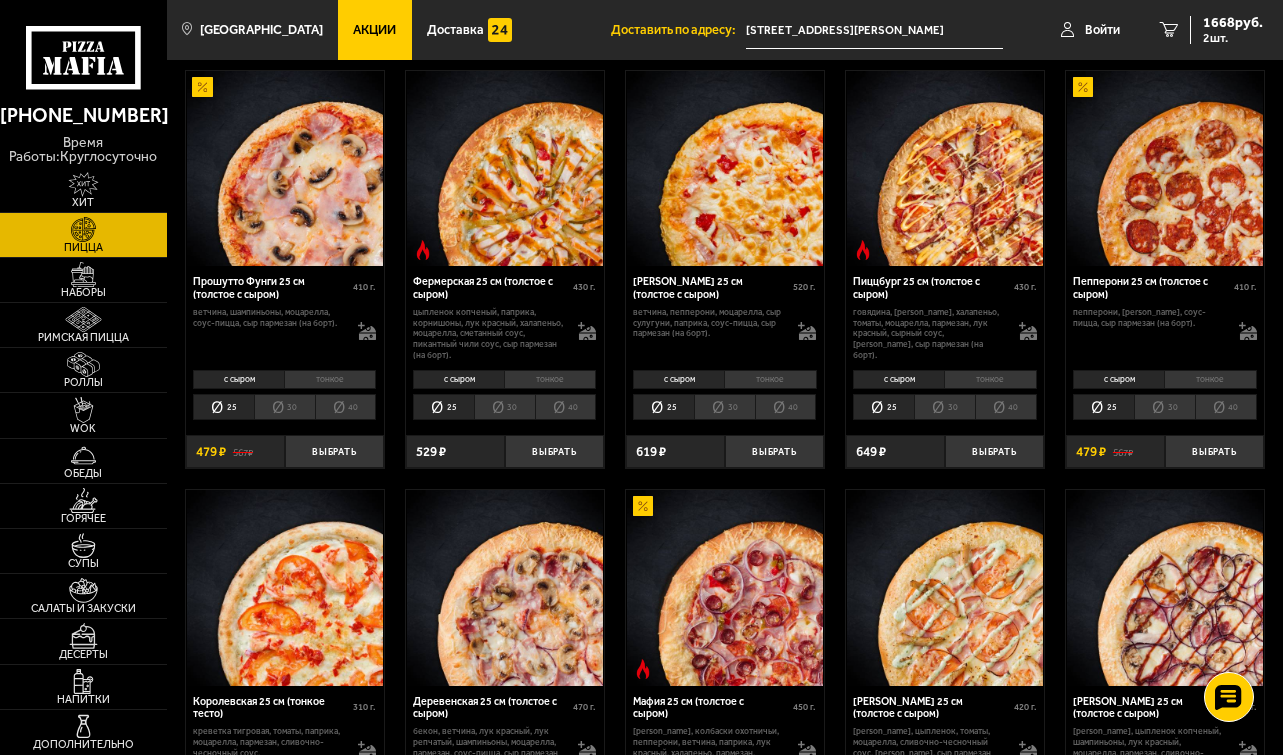 scroll, scrollTop: 934, scrollLeft: 0, axis: vertical 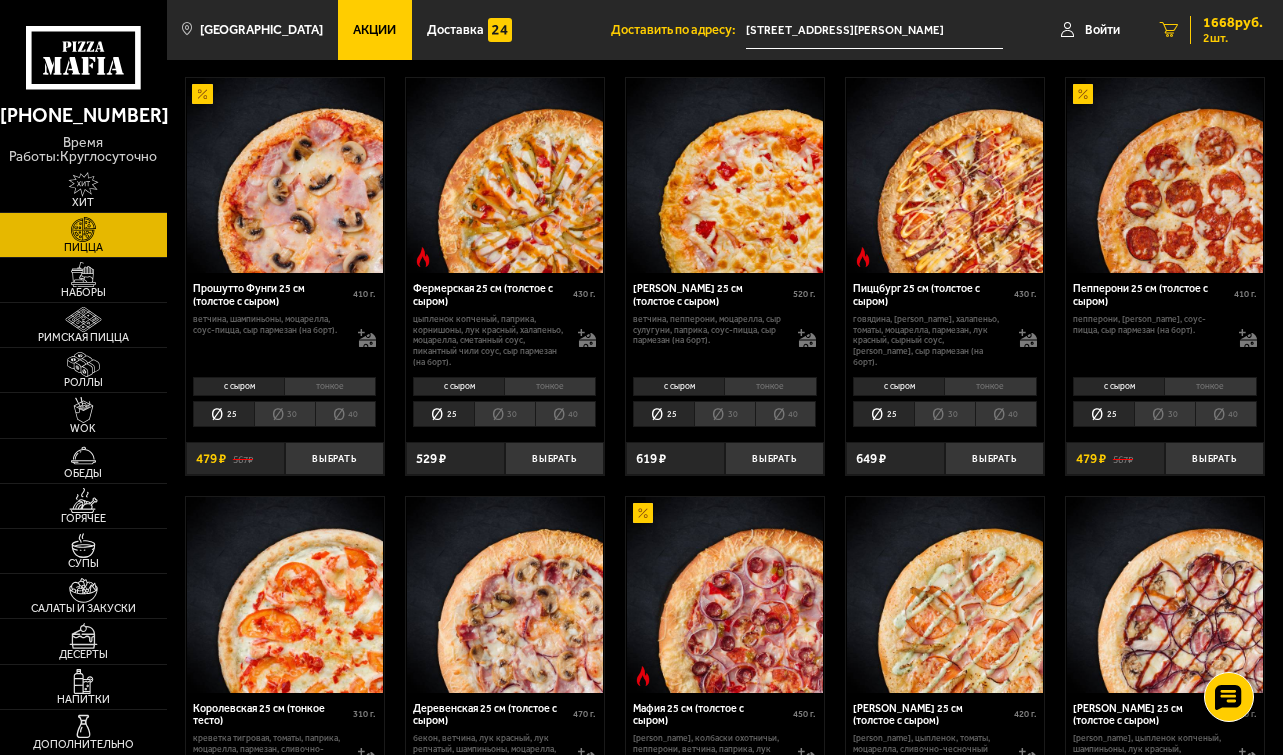 click on "1668  руб. 2  шт." at bounding box center [1226, 30] 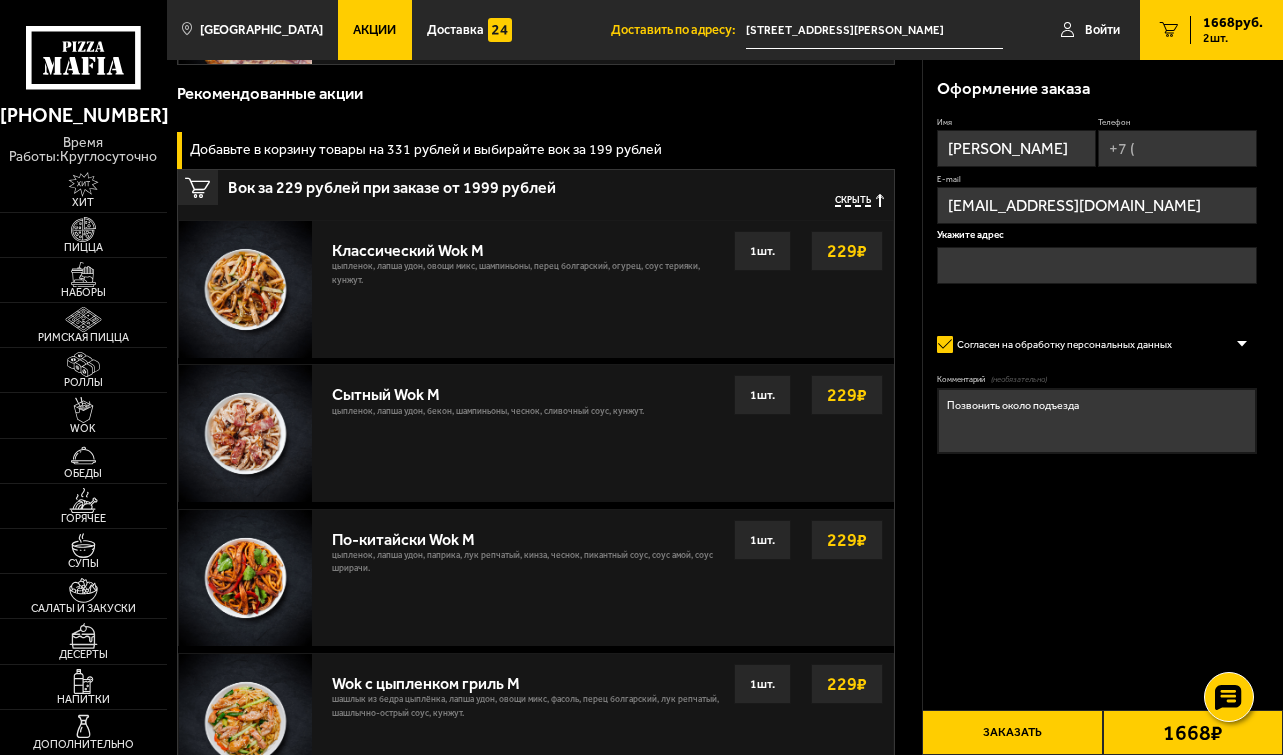 scroll, scrollTop: 0, scrollLeft: 0, axis: both 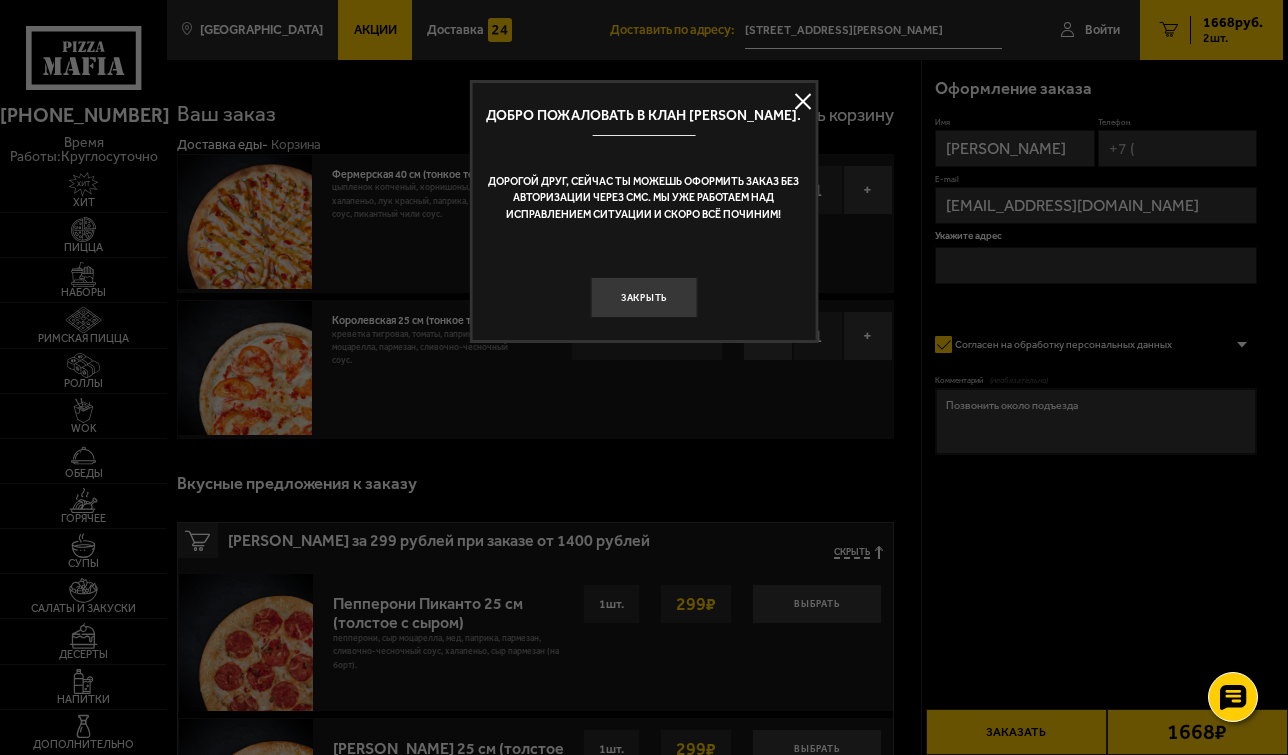 type on "[STREET_ADDRESS][PERSON_NAME]" 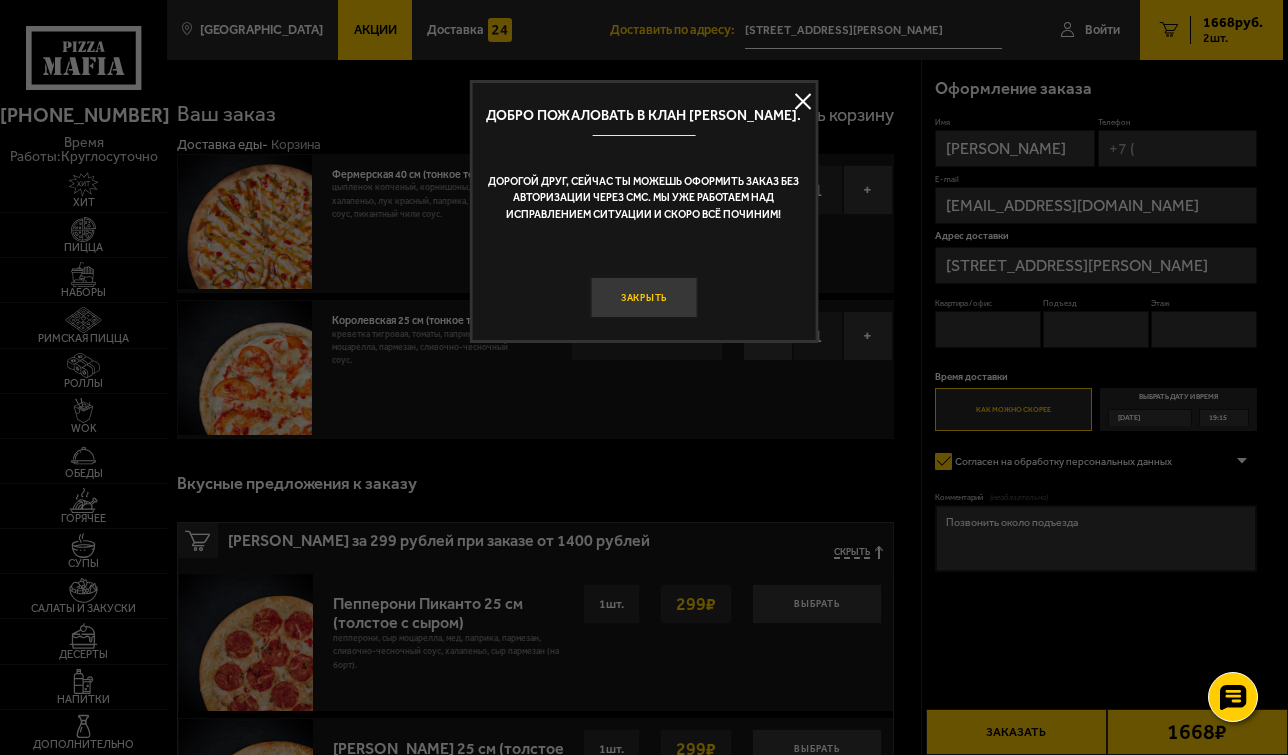 click on "Закрыть" at bounding box center [643, 297] 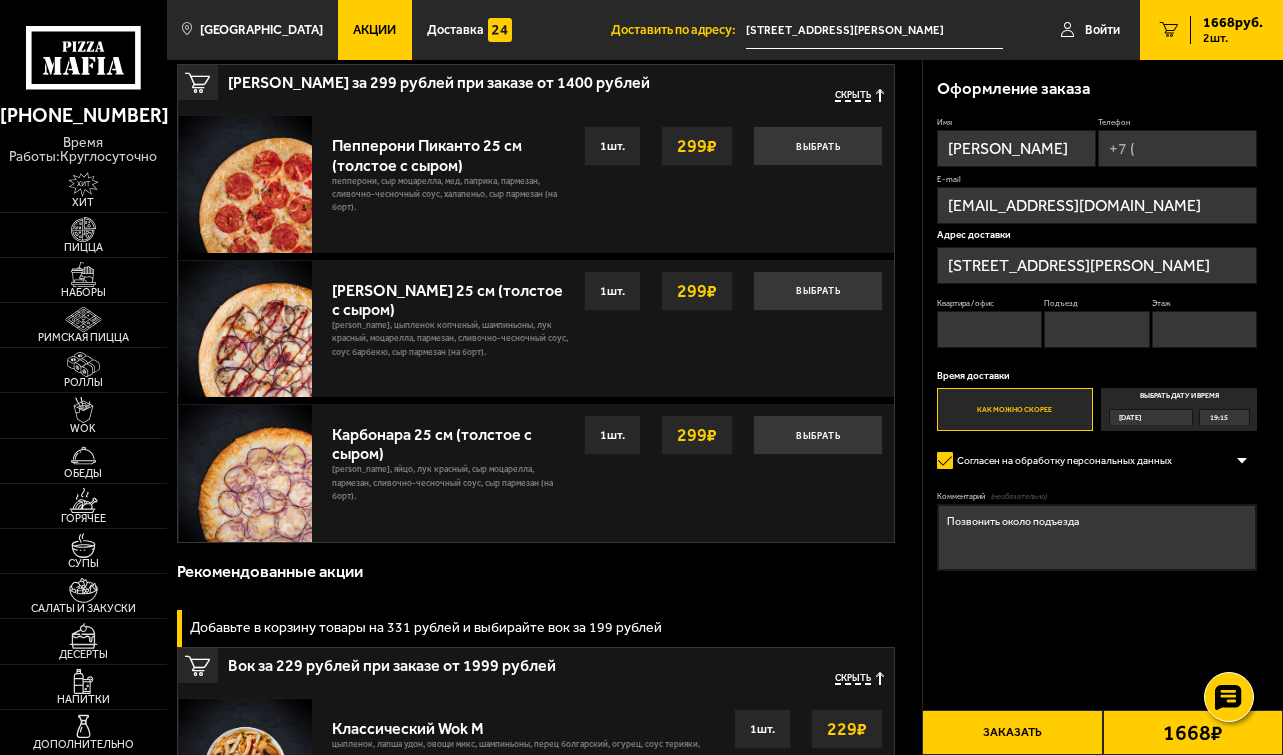 scroll, scrollTop: 433, scrollLeft: 0, axis: vertical 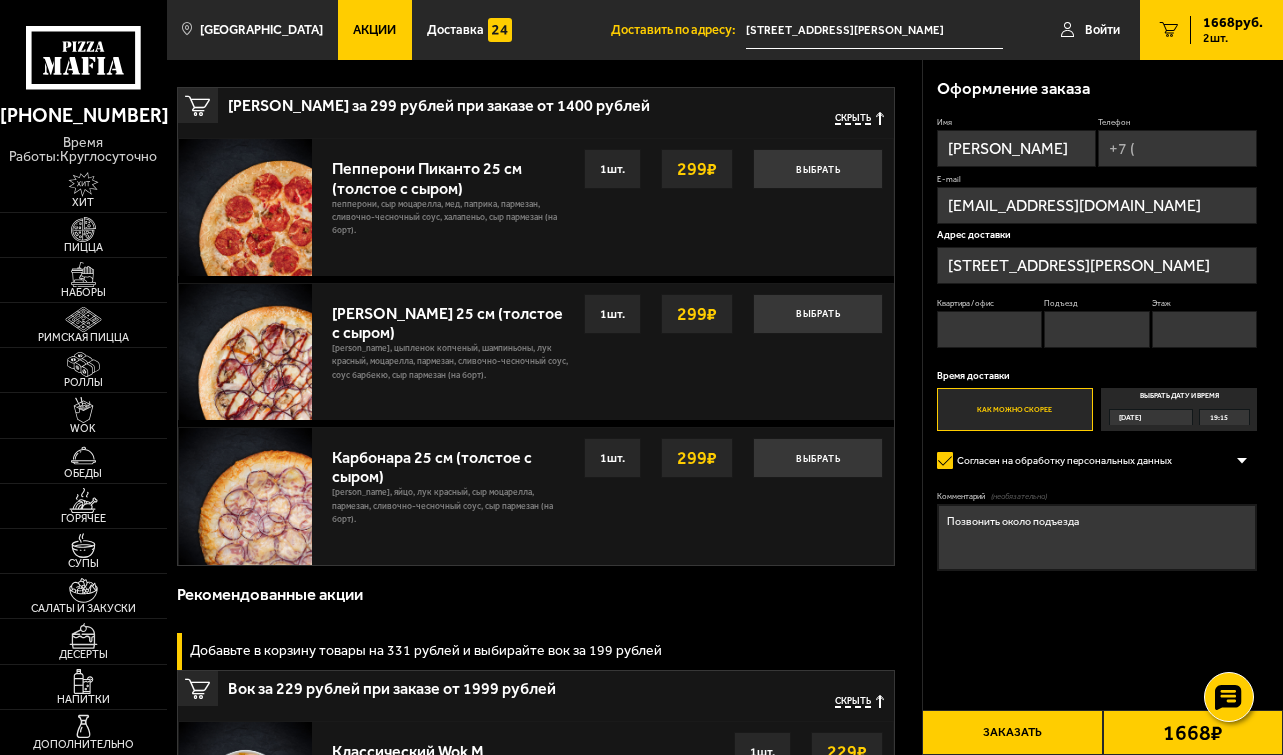 click on "Выбрать дату и время [DATE] 19:15" at bounding box center [1179, 409] 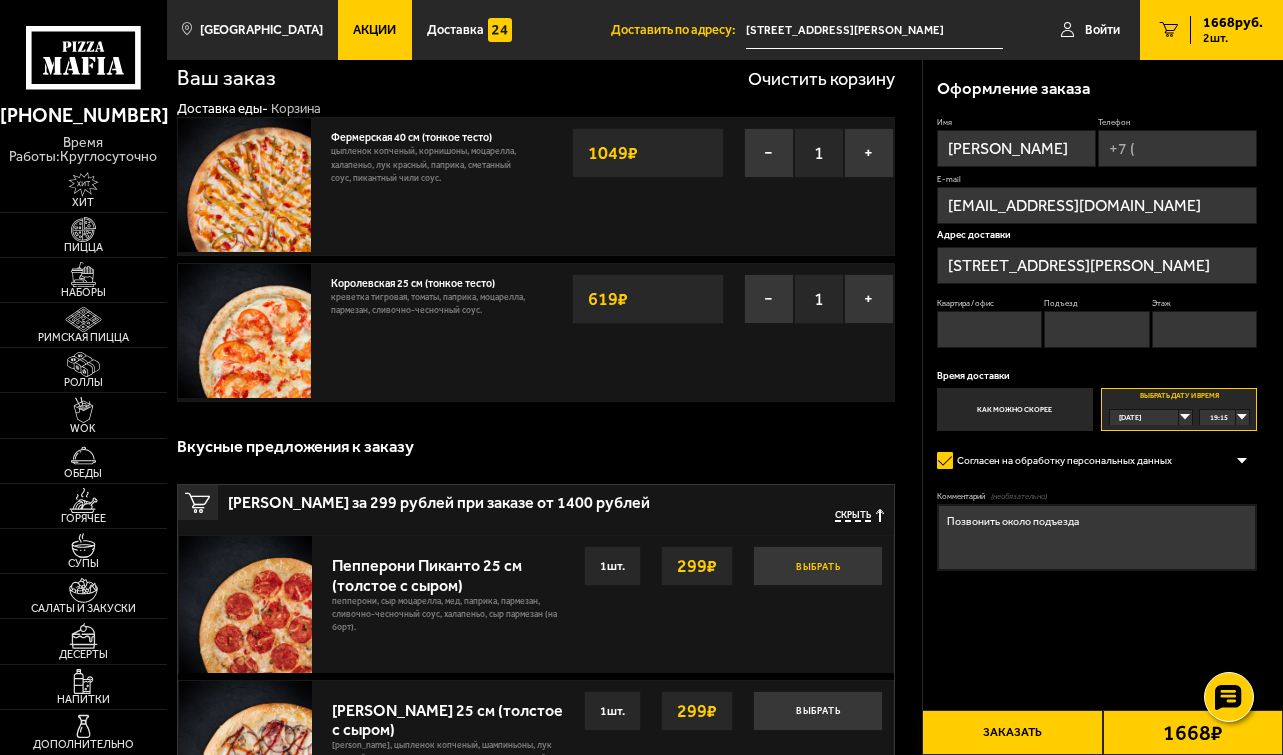 scroll, scrollTop: 0, scrollLeft: 0, axis: both 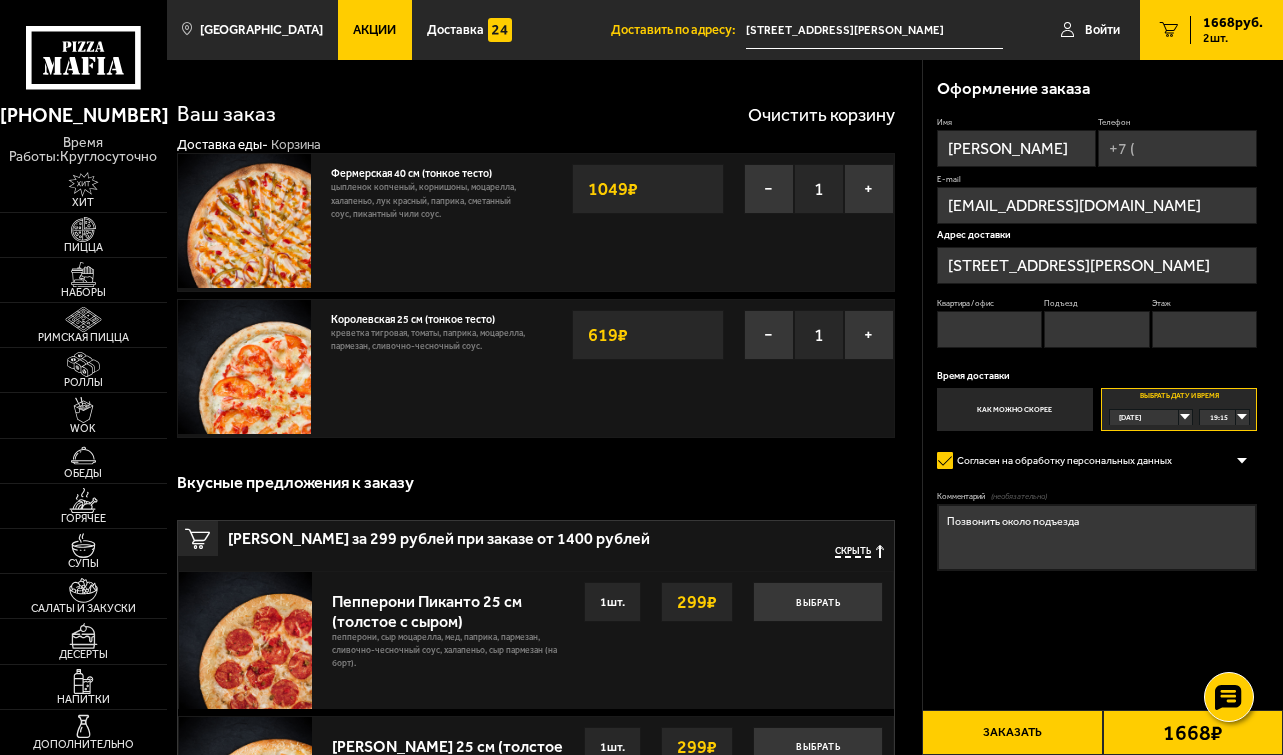 click on "Телефон" at bounding box center [1177, 148] 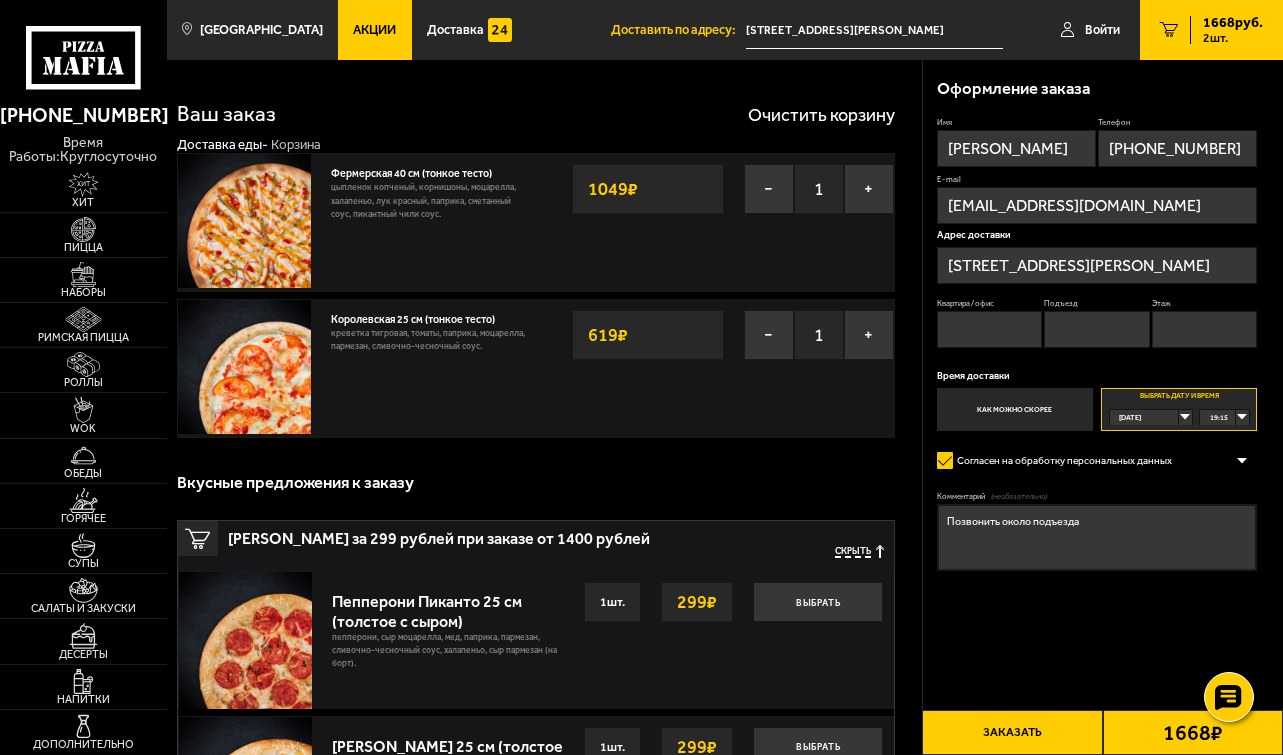 type on "8" 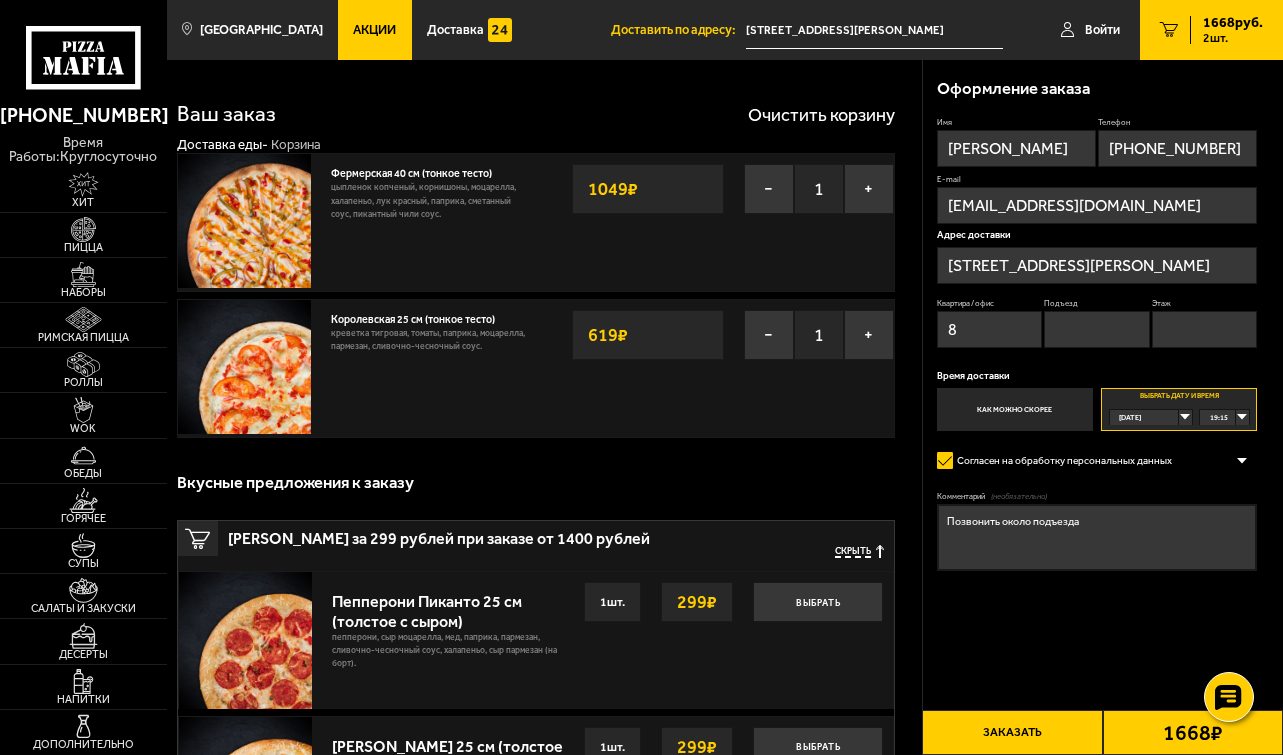 type on "1" 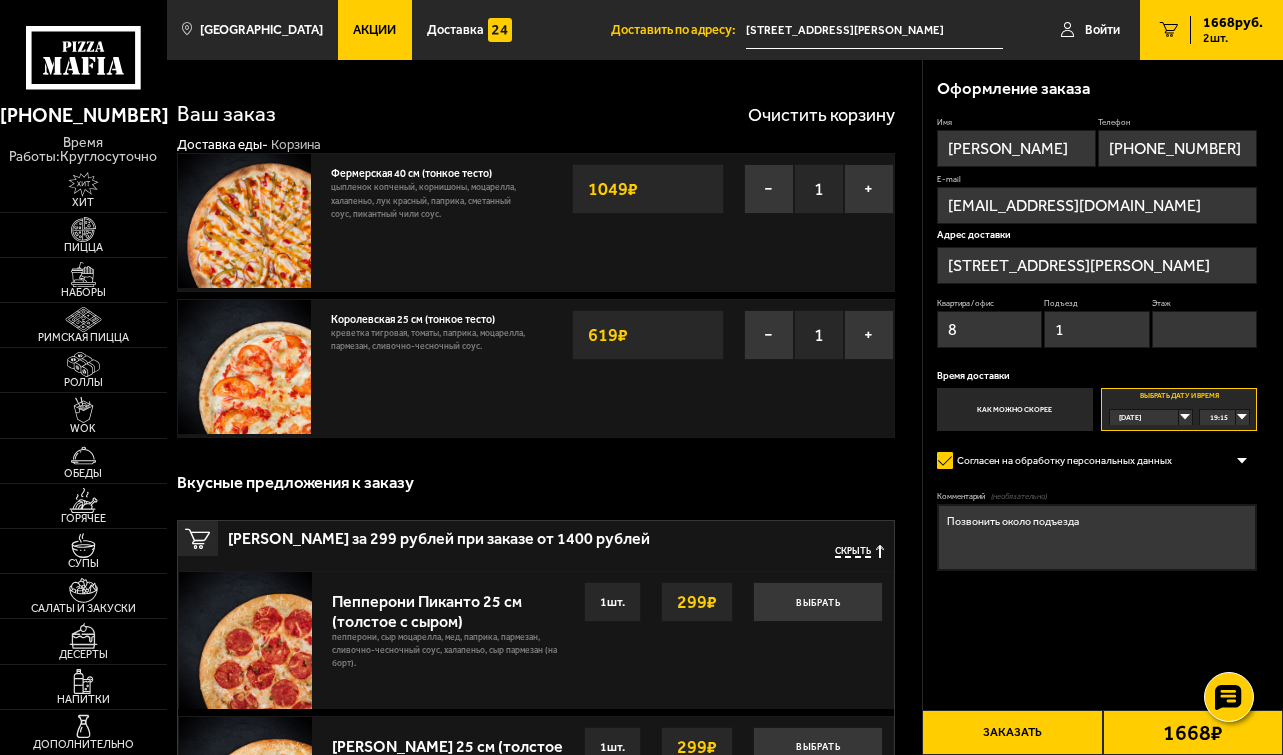 type on "2" 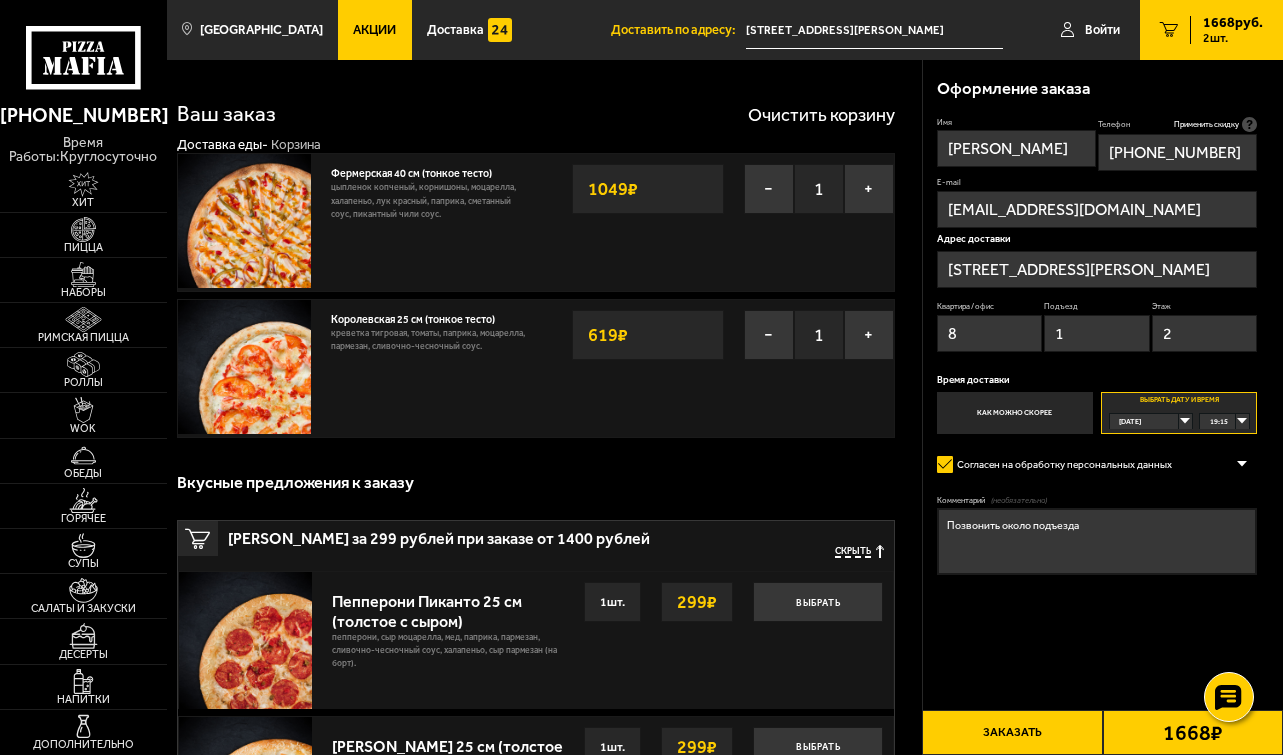type on "[PHONE_NUMBER]" 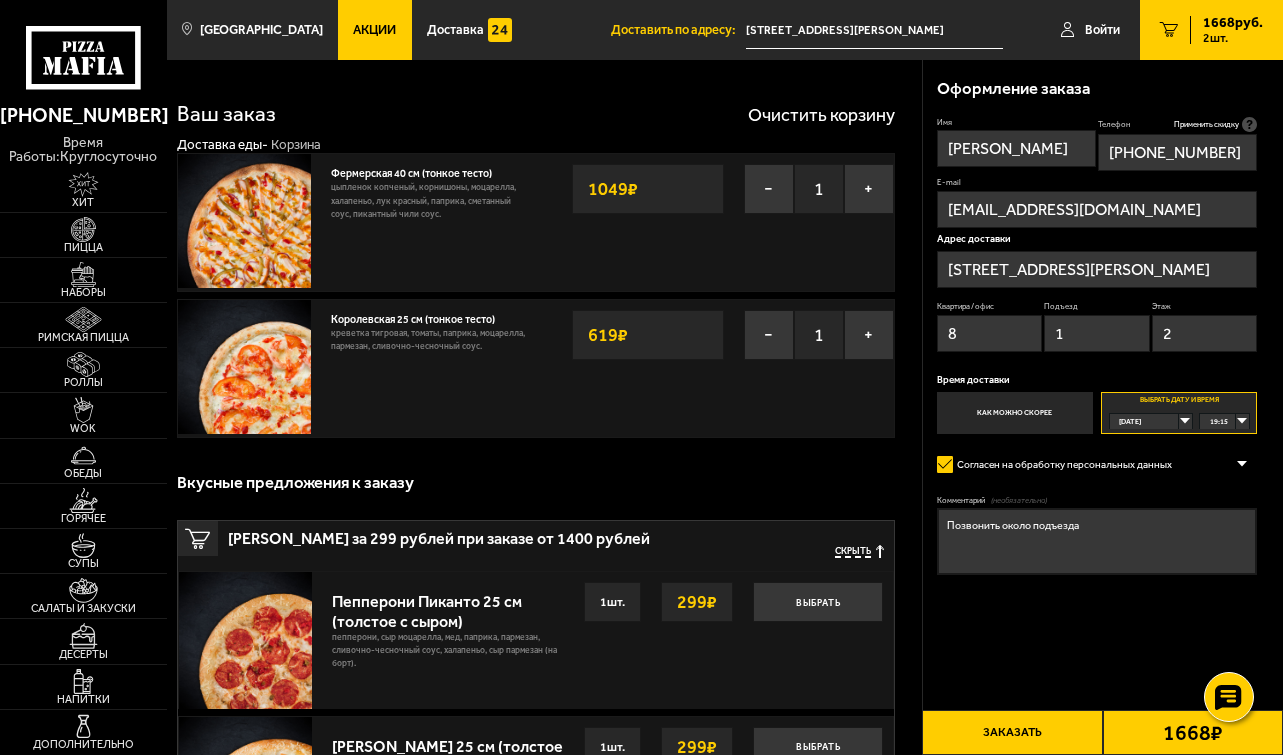 click on "8" at bounding box center (989, 333) 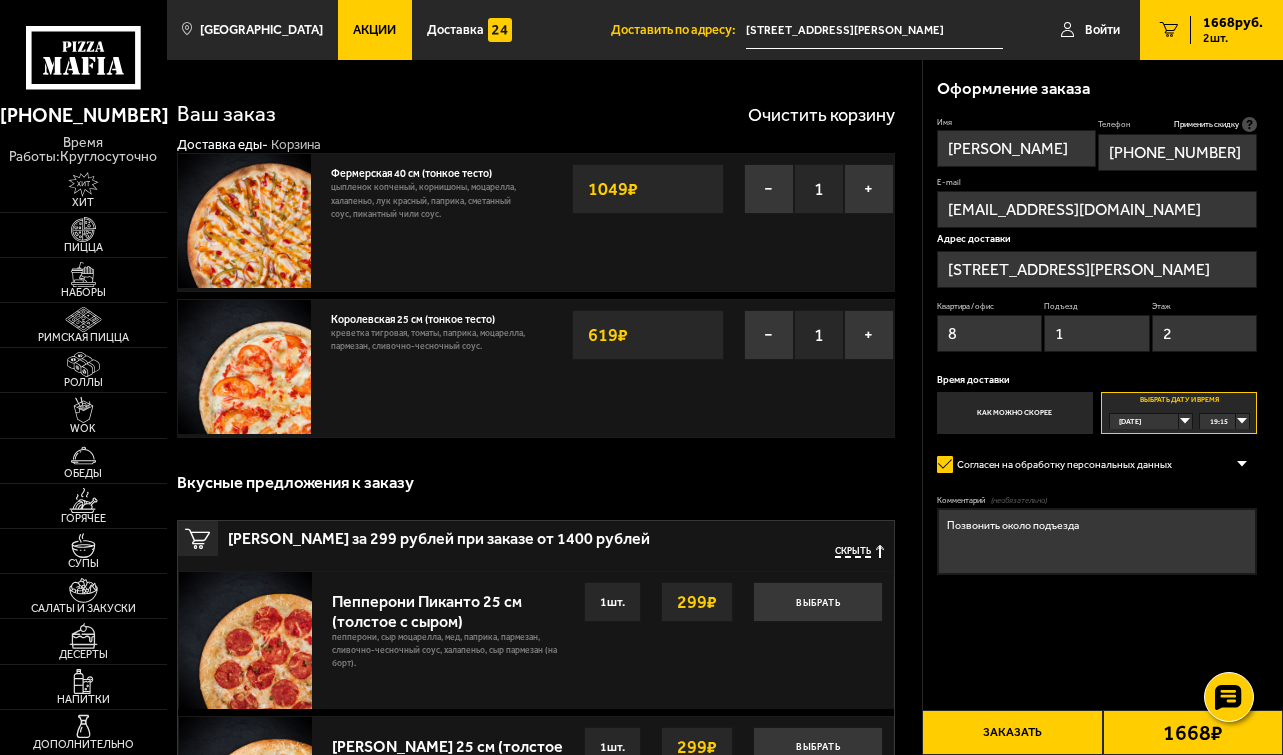 type on "85" 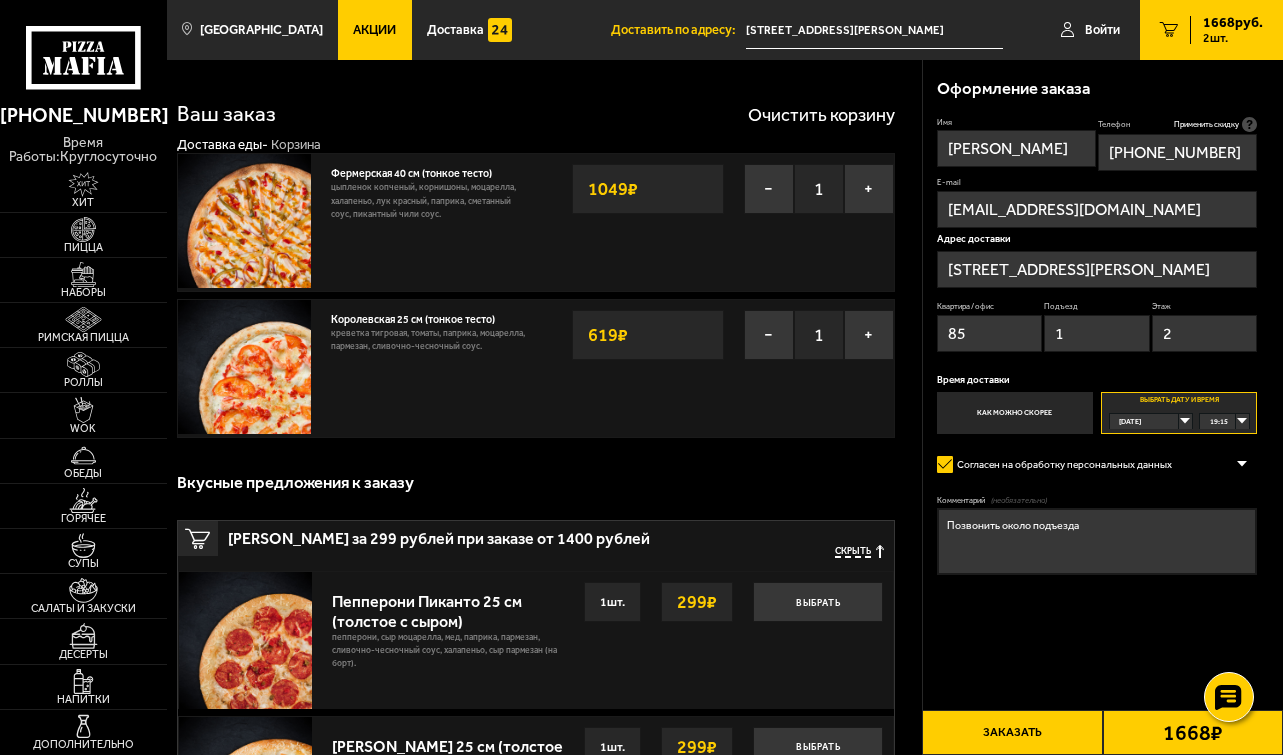 click on "2" at bounding box center [1204, 333] 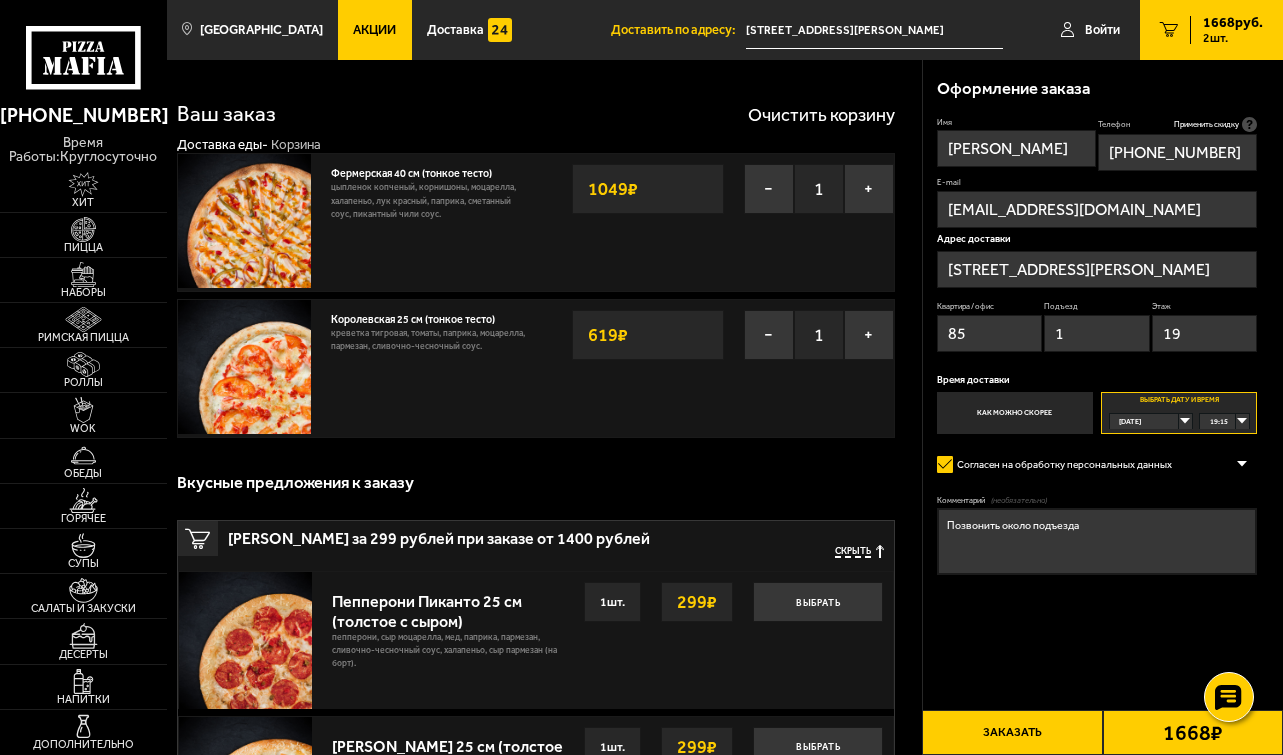 click on "Оформление заказа Имя [PERSON_NAME] Телефон Применить скидку   Вы будете зарегистрированы автоматически. [PHONE_NUMBER] E-mail [EMAIL_ADDRESS][DOMAIN_NAME] Адрес доставки [STREET_ADDRESS][PERSON_NAME] Подъезд  1 Этаж  19 Время доставки Как можно скорее Выбрать дату и время [DATE] 19:15 [DATE] [DATE] сб, 12.07 вс, 13.07 пн, 14.07 вт, 15.07 ср, 16.07 чт, 17.07 19:15 19:30 19:45 20:00 20:15 20:30 20:45 21:00 21:15 21:30 21:45 22:00 22:15 22:30 22:45 23:00 23:15 23:30 23:45 Согласен на обработку персональных данных Оформить заказ без звонка оператора Вы будете зарегистрированы автоматически. Комментарий   (необязательно) Позвонить около подъезда 1668  ₽" at bounding box center (1103, 357) 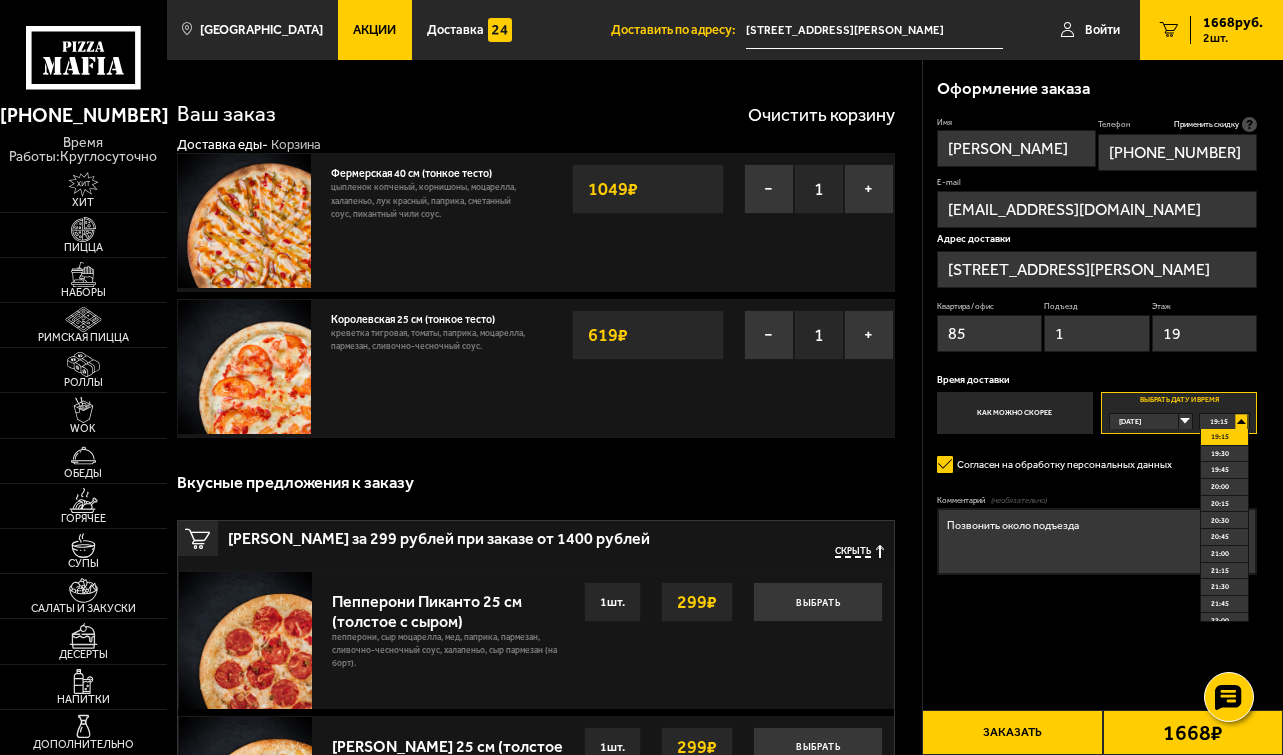 click on "19:15" at bounding box center (1224, 437) 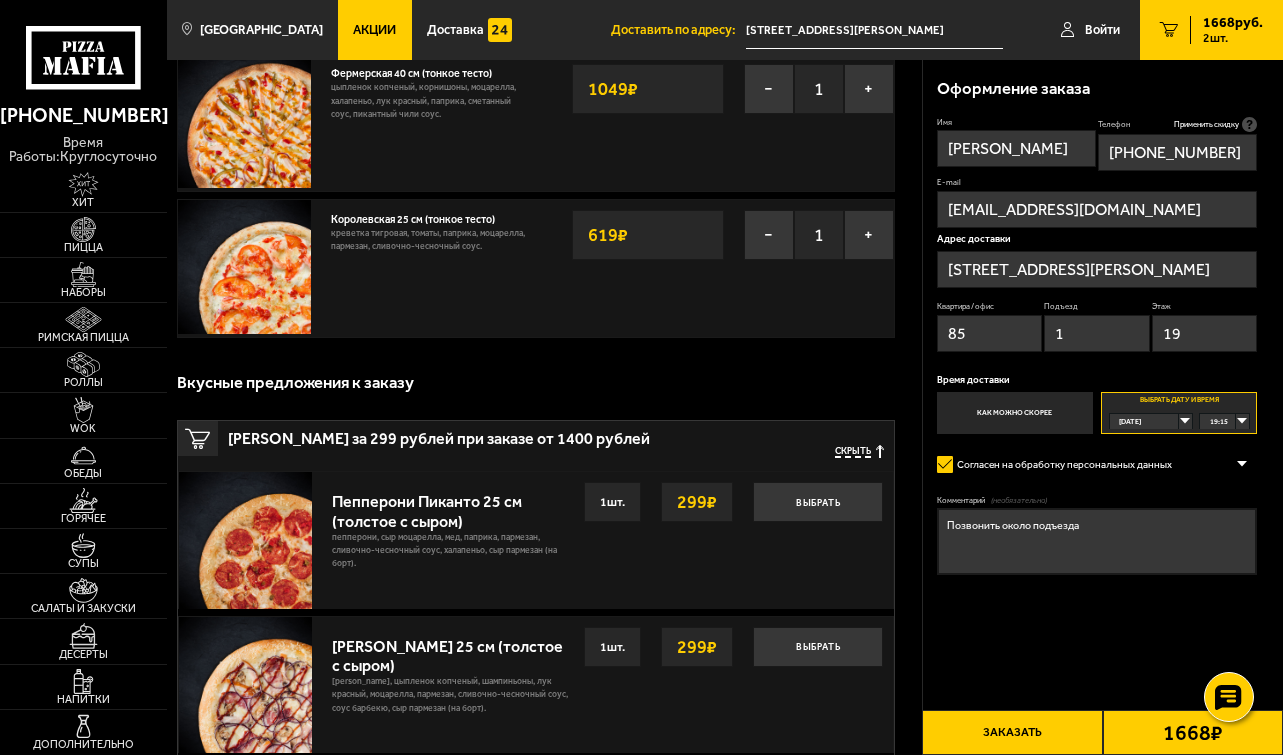 scroll, scrollTop: 133, scrollLeft: 0, axis: vertical 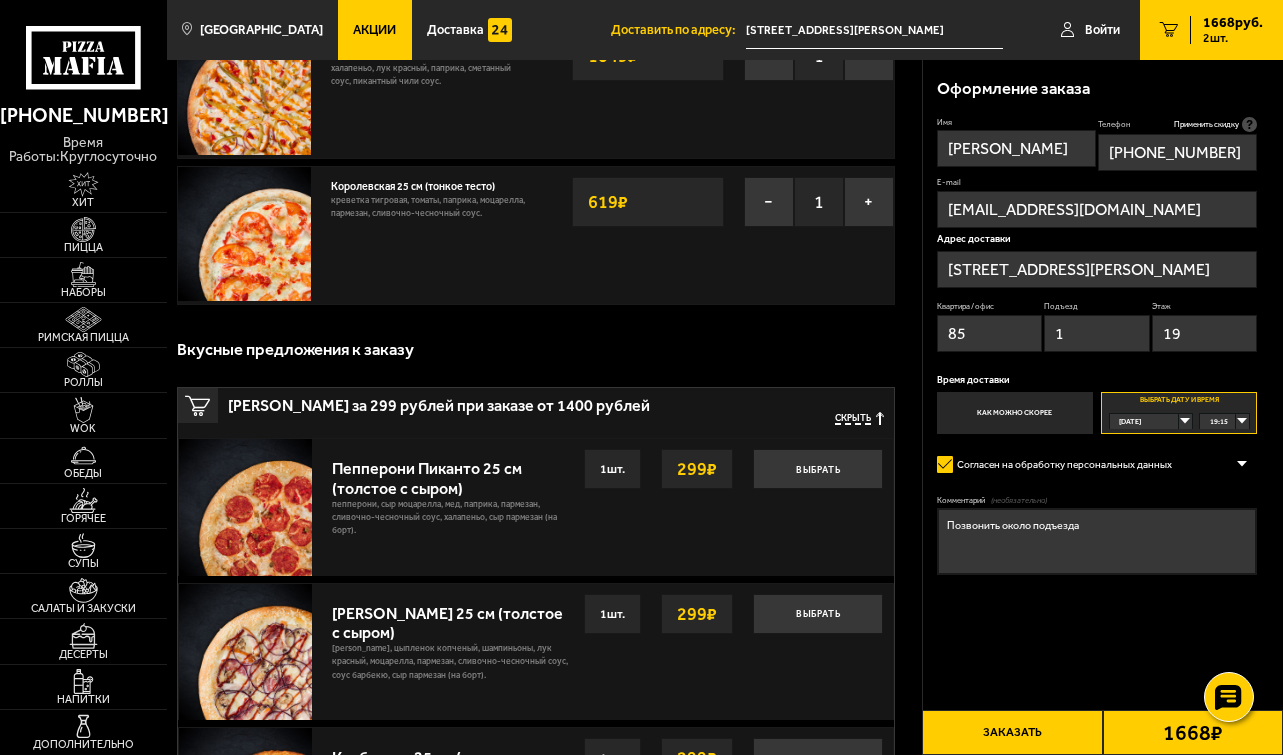 click on "Позвонить около подъезда" at bounding box center (1097, 541) 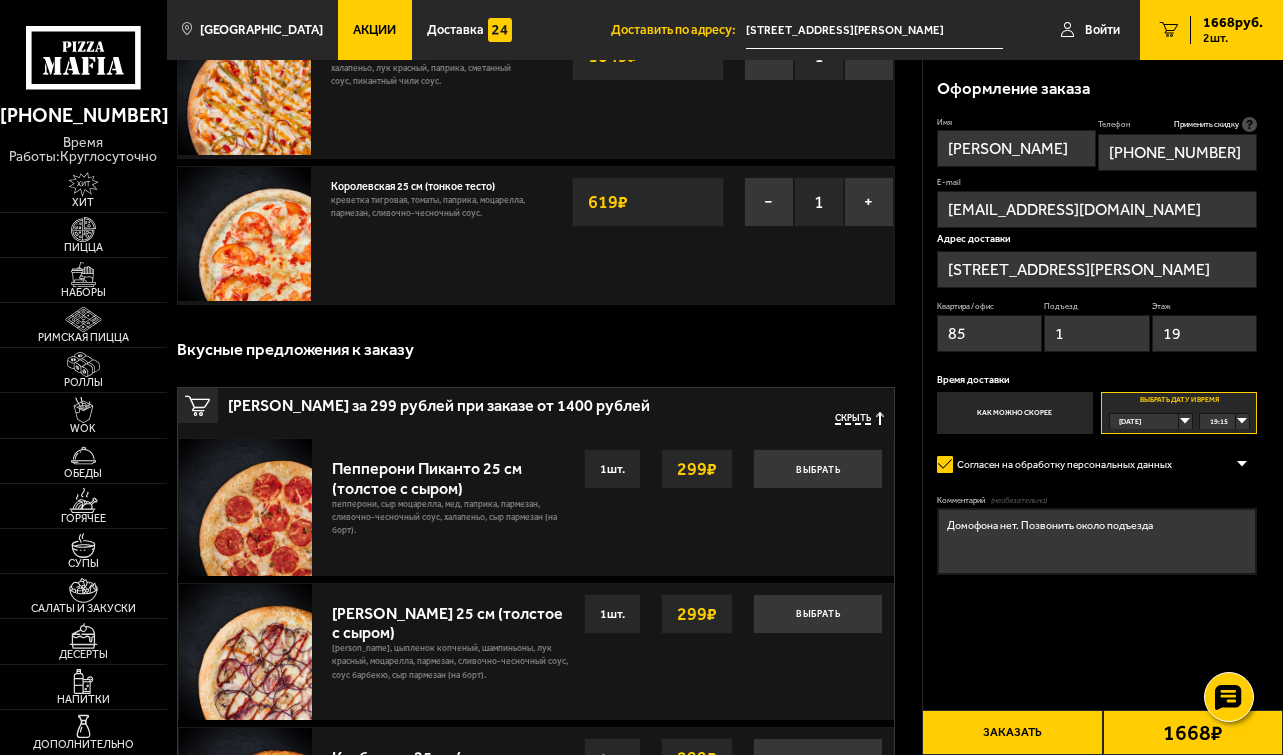 type on "Домофона нет. Позвонить около подъезда" 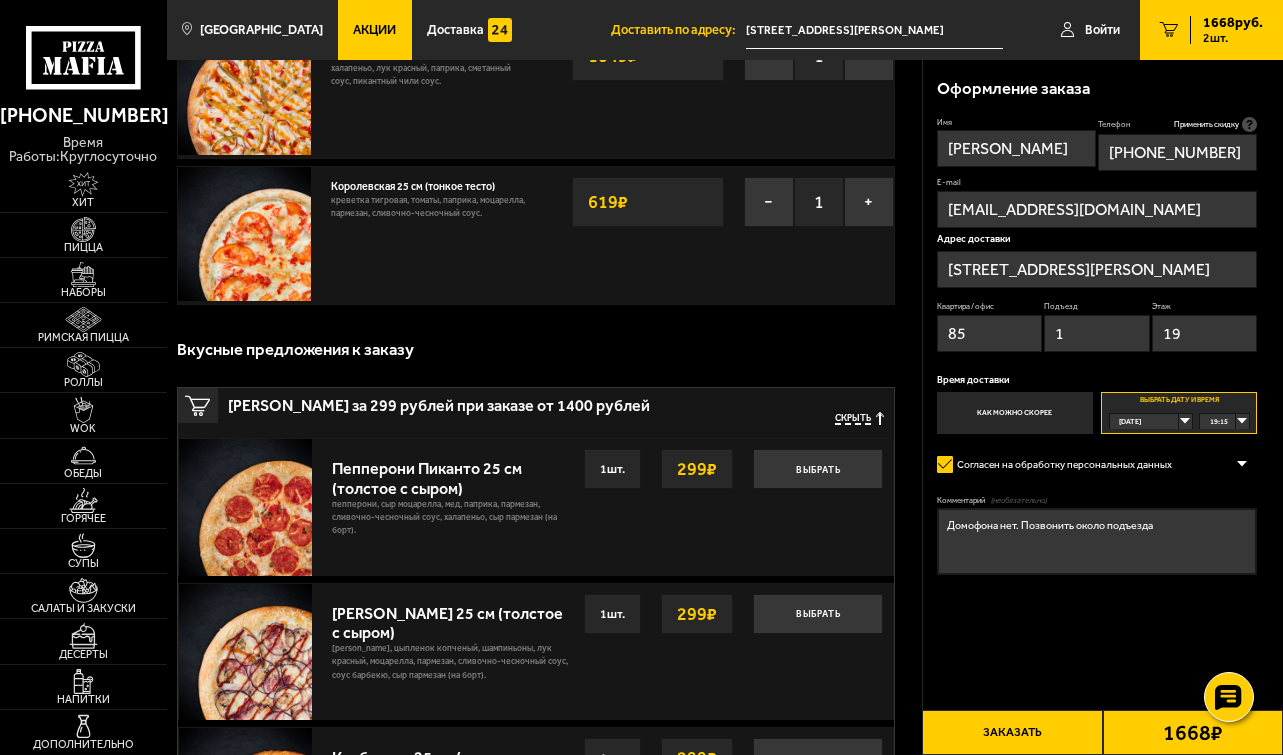 drag, startPoint x: 1154, startPoint y: 530, endPoint x: 1075, endPoint y: 528, distance: 79.025314 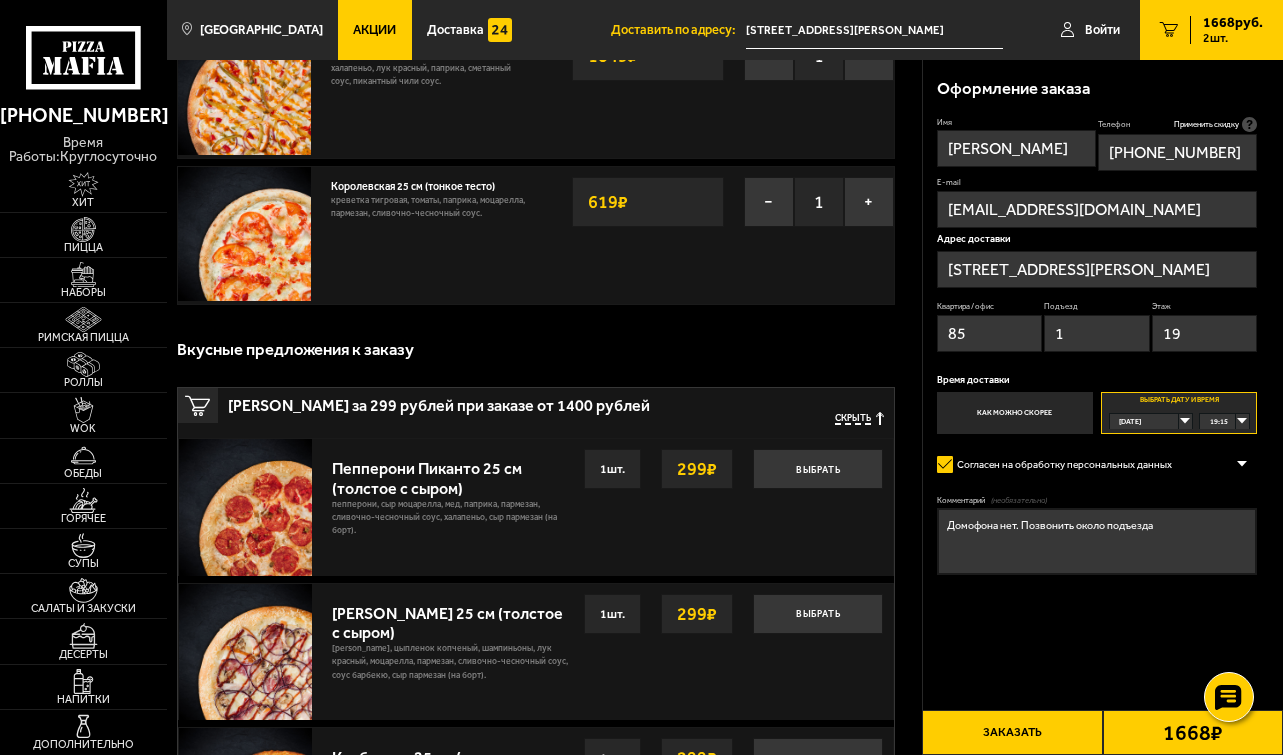 click on "Домофона нет. Позвонить около подъезда" at bounding box center (1097, 541) 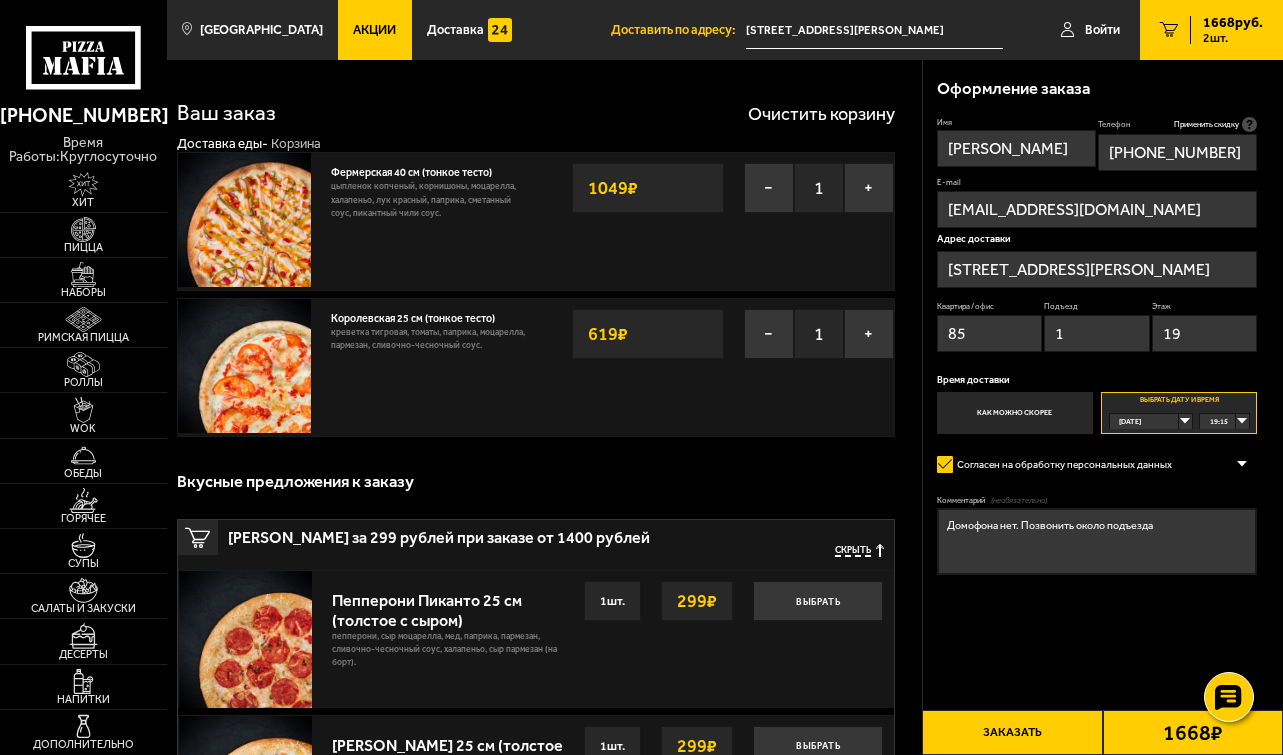 scroll, scrollTop: 0, scrollLeft: 0, axis: both 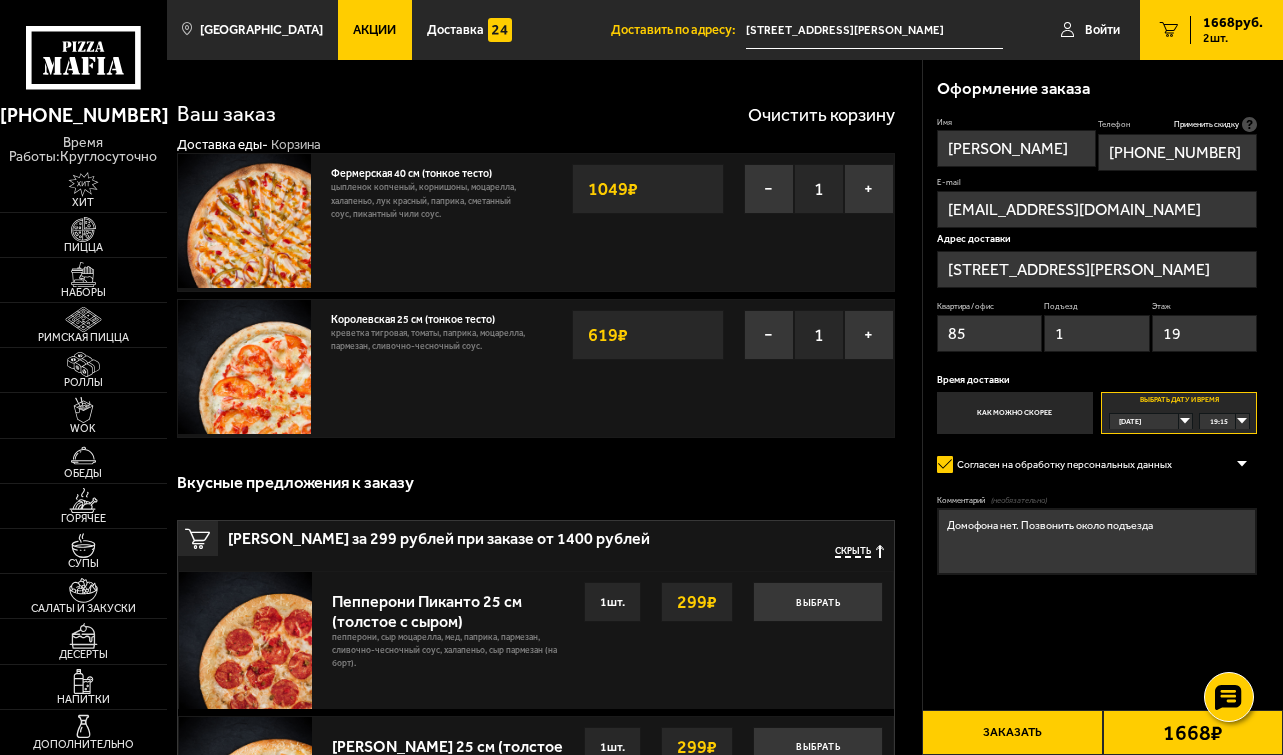 click on "Заказать" at bounding box center (1012, 732) 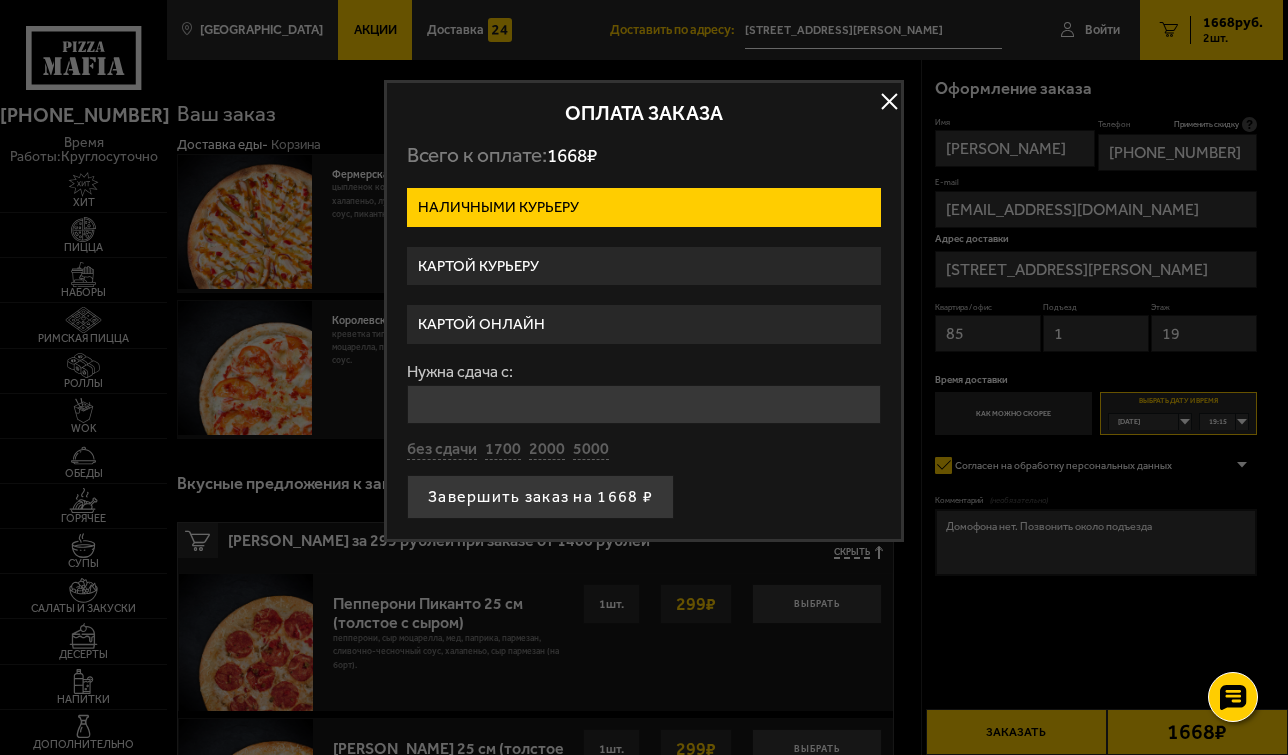 click on "Картой курьеру" at bounding box center [644, 266] 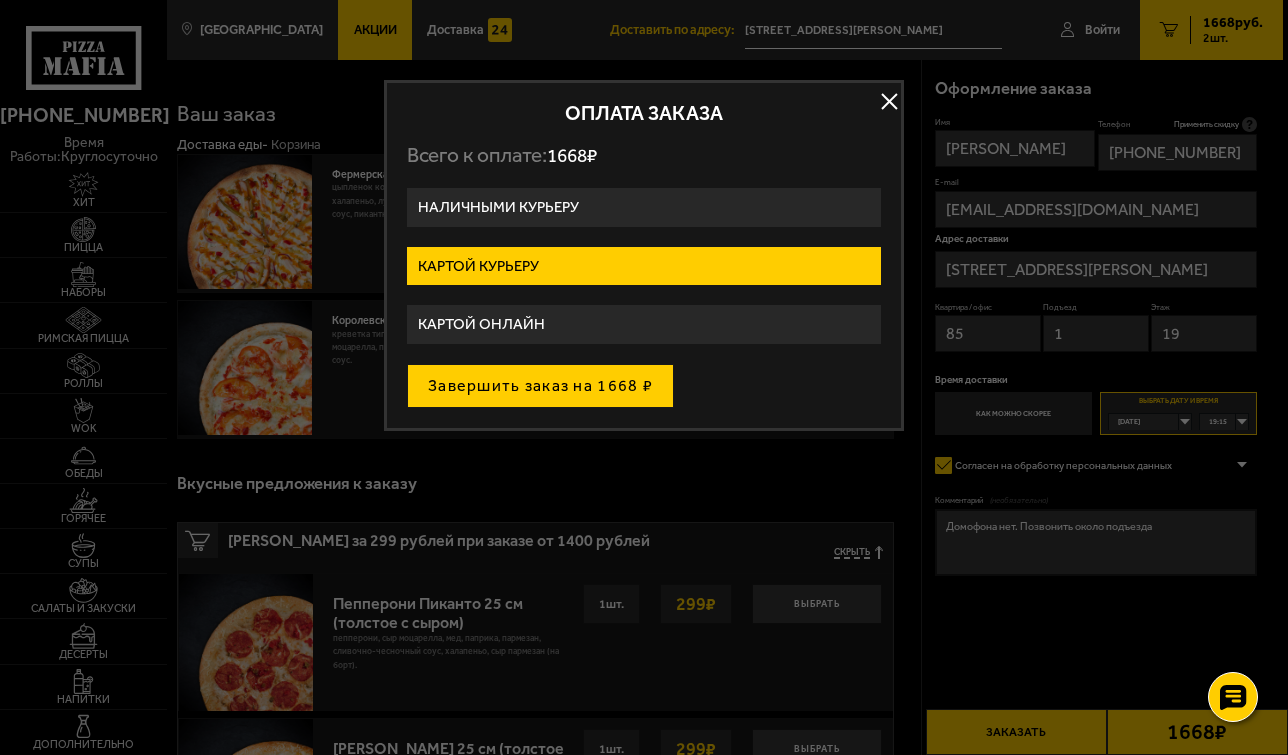 click on "Завершить заказ на 1668 ₽" at bounding box center [540, 386] 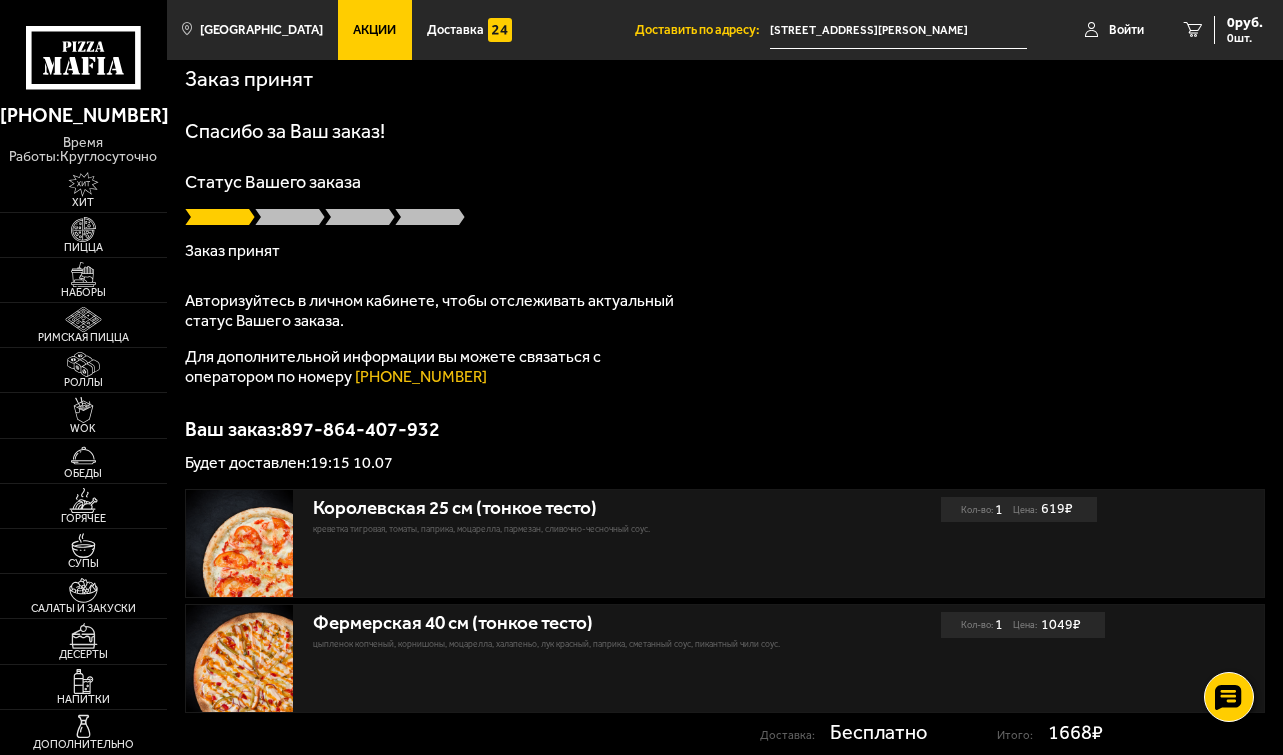 scroll, scrollTop: 0, scrollLeft: 0, axis: both 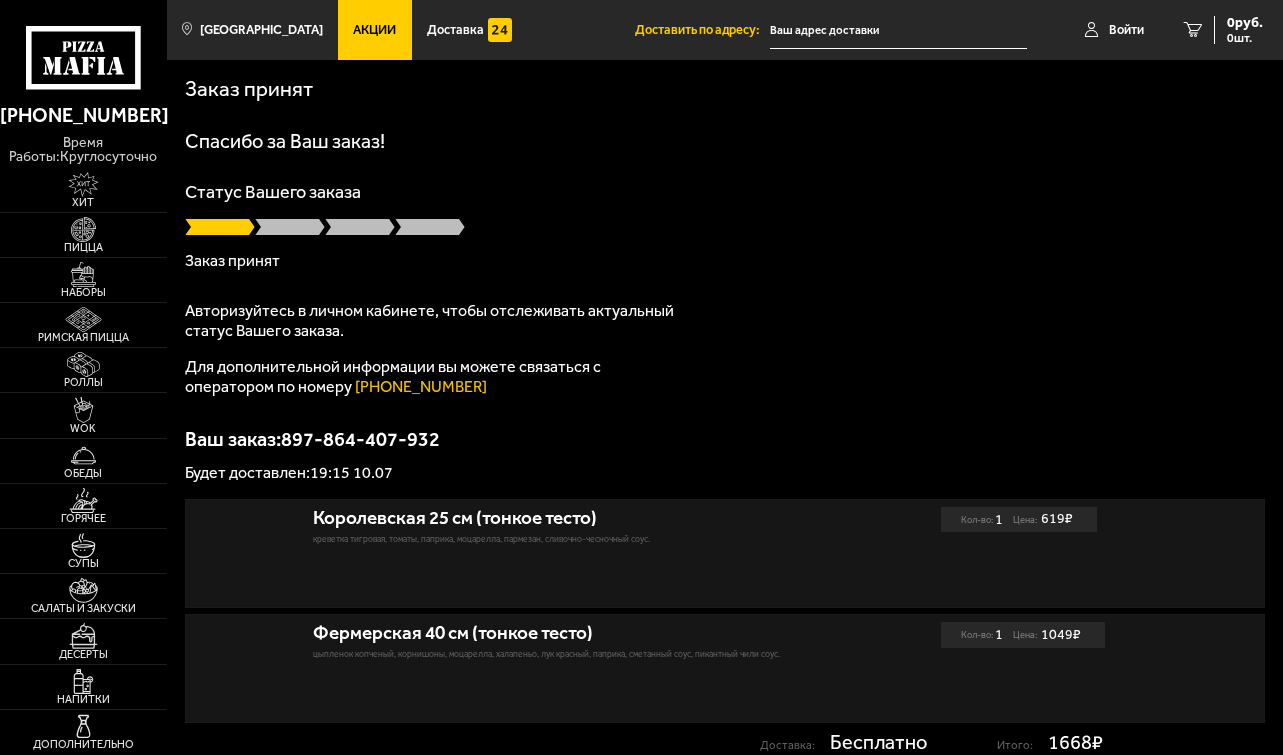 type on "[STREET_ADDRESS][PERSON_NAME]" 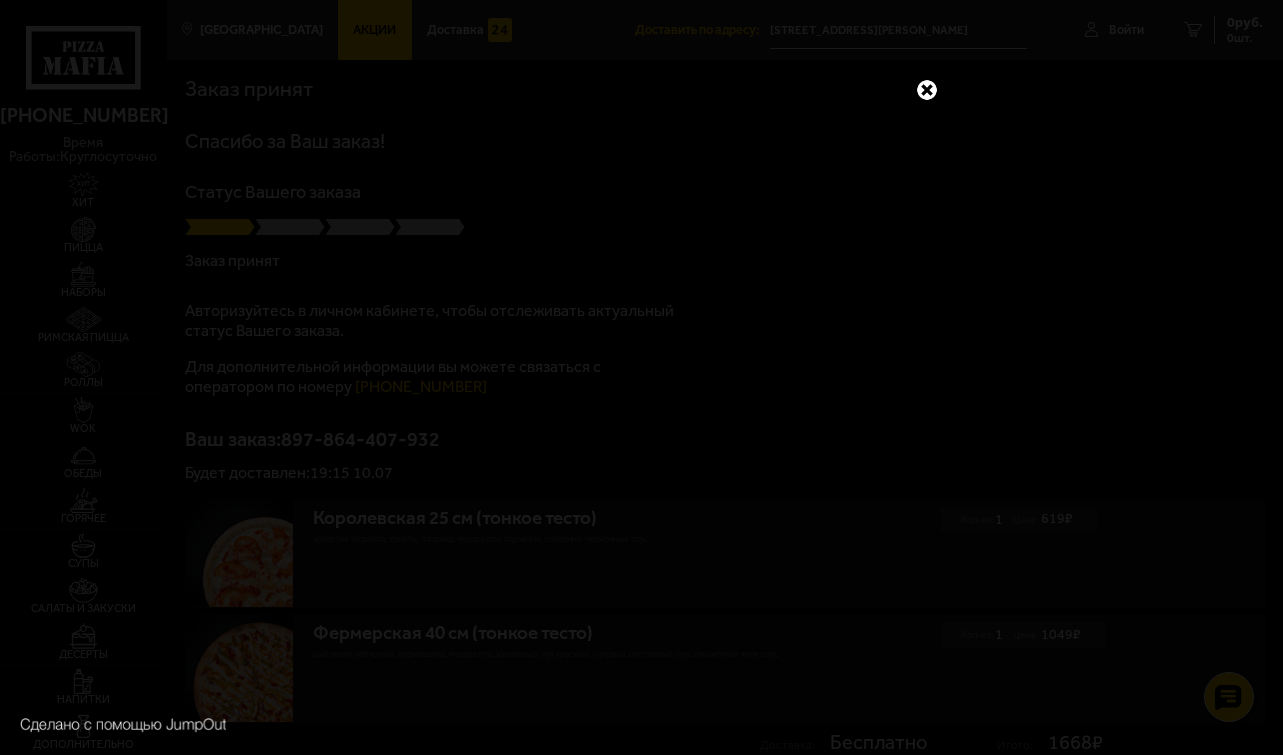 click at bounding box center [927, 90] 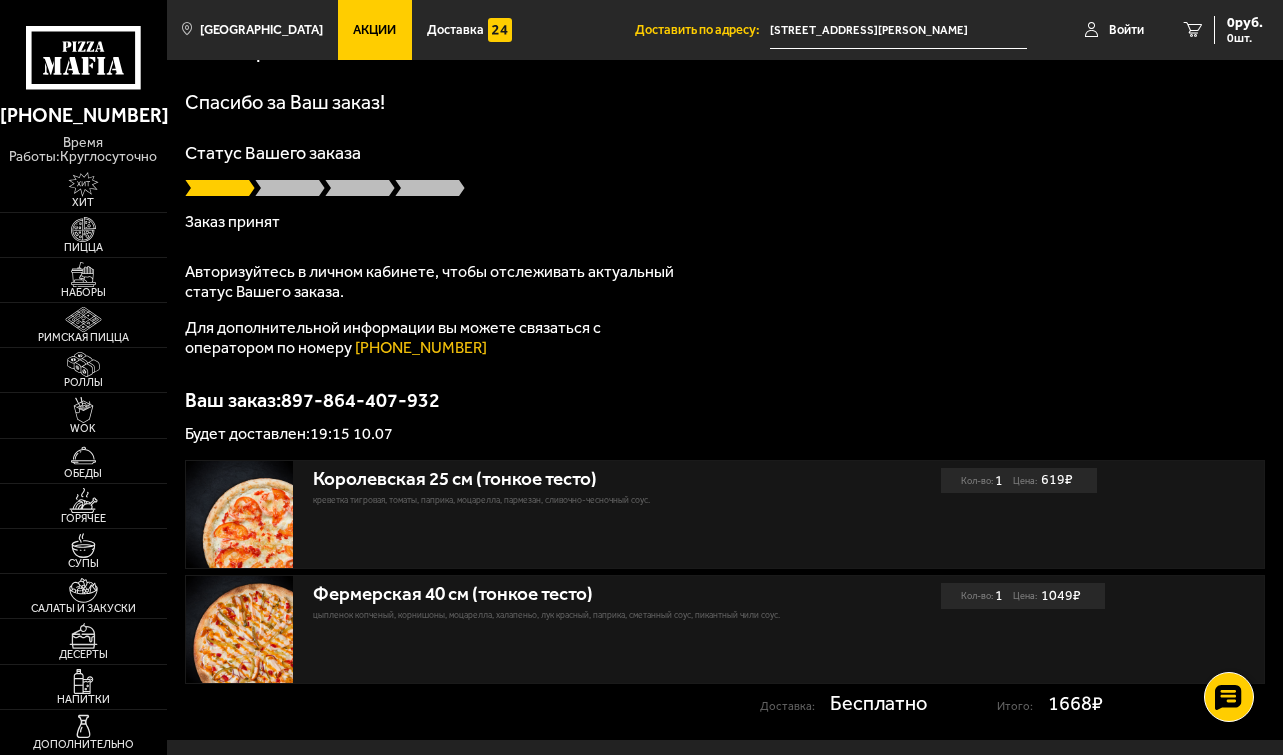 scroll, scrollTop: 0, scrollLeft: 0, axis: both 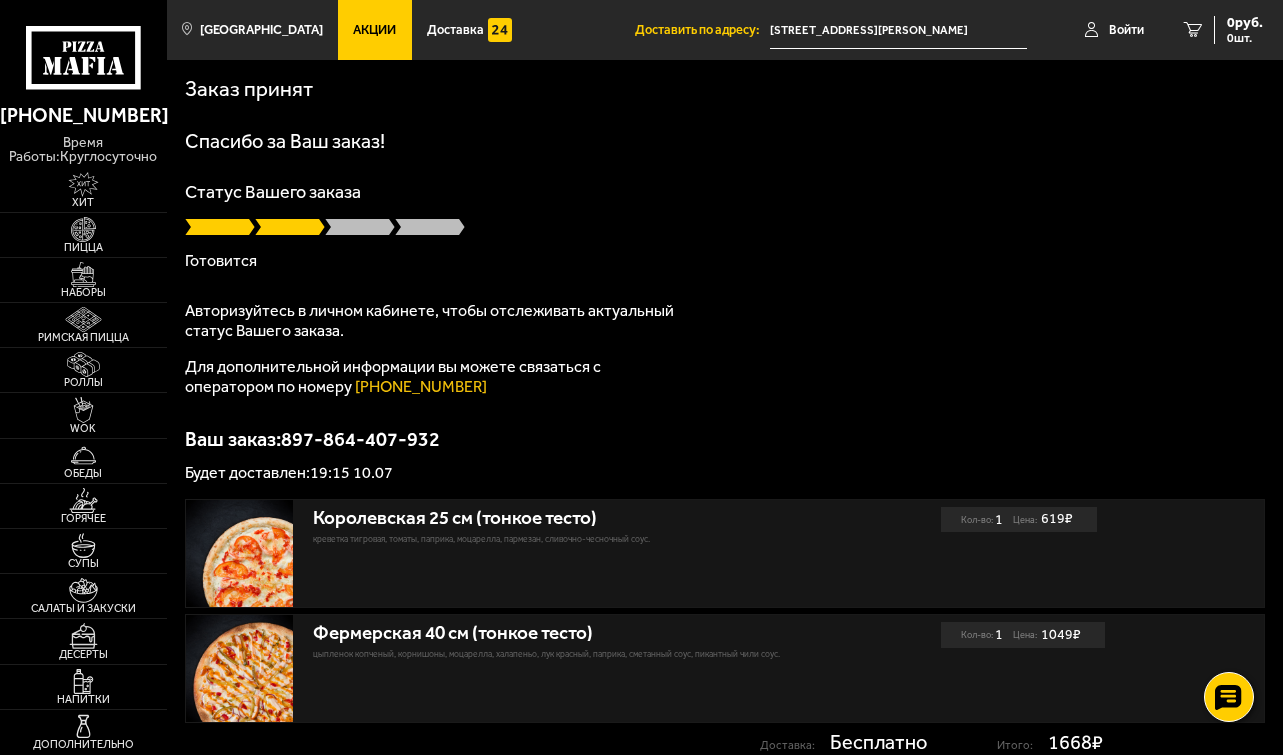 click on "Статус Вашего заказа [PERSON_NAME]" at bounding box center [725, 226] 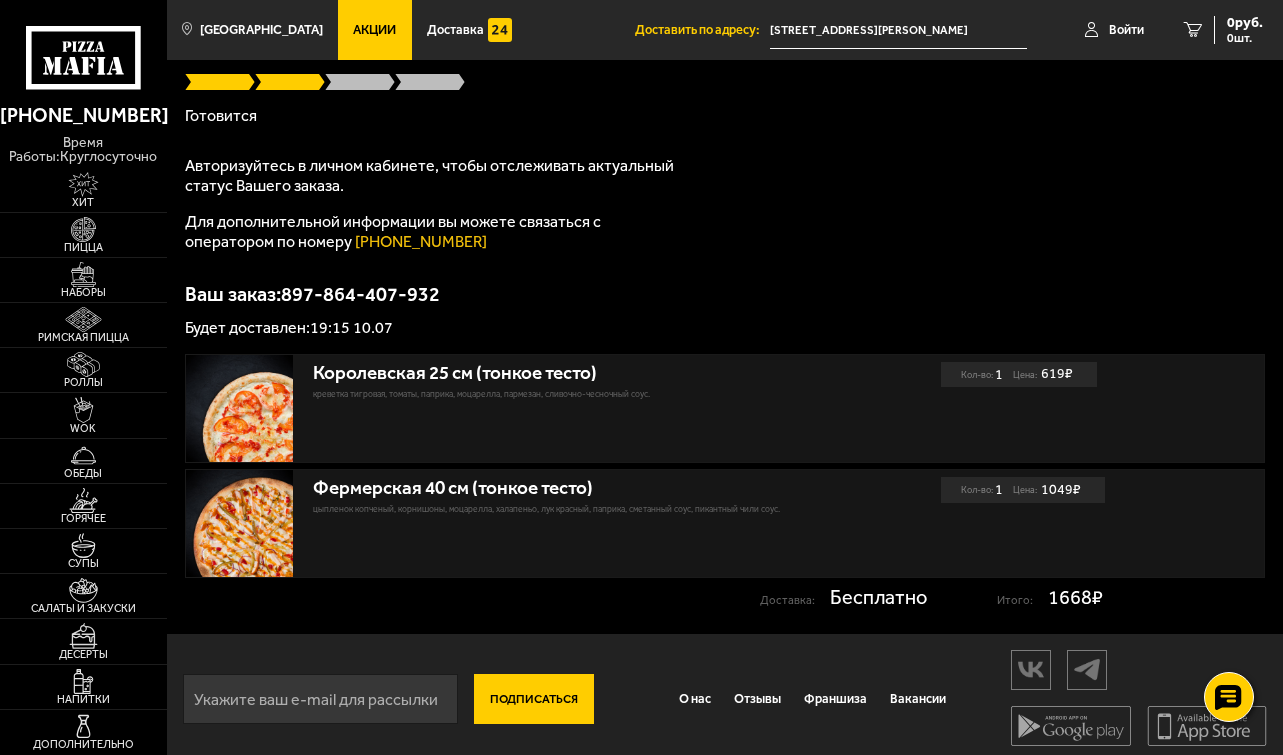 scroll, scrollTop: 172, scrollLeft: 0, axis: vertical 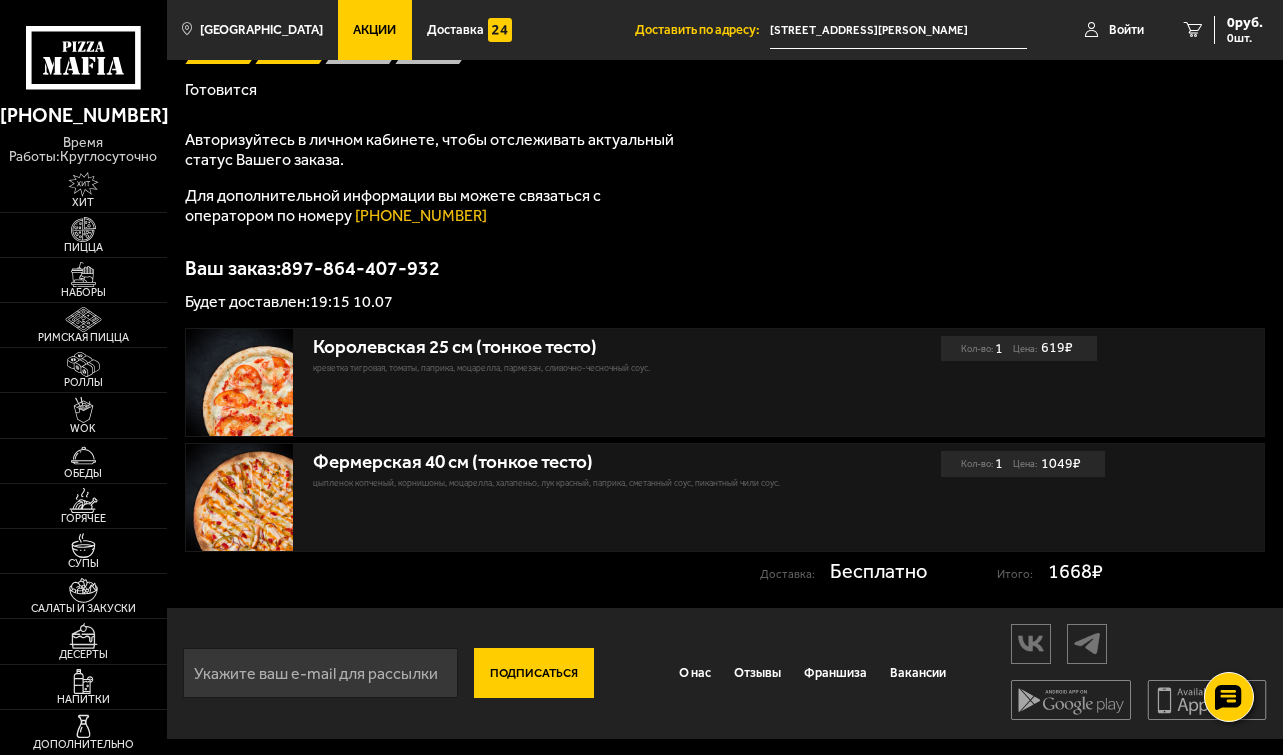 click on "Королевская 25 см (тонкое тесто)" at bounding box center [566, 347] 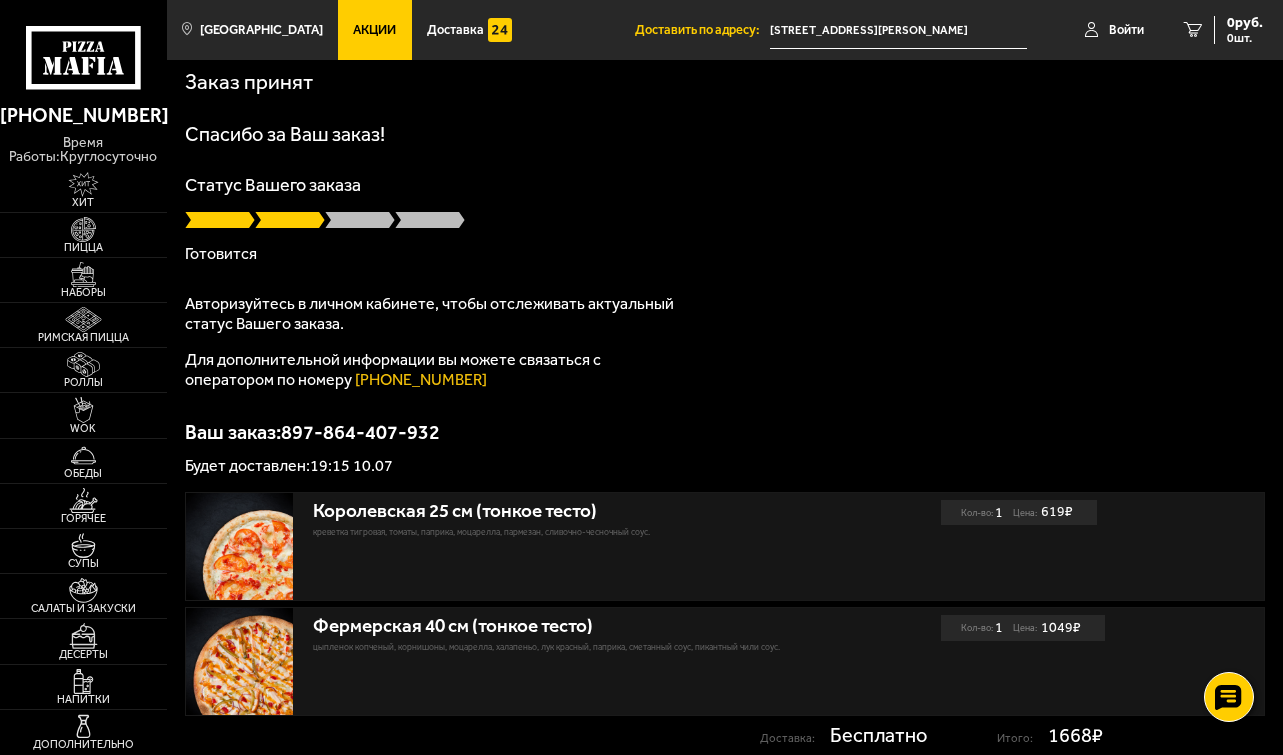 scroll, scrollTop: 0, scrollLeft: 0, axis: both 